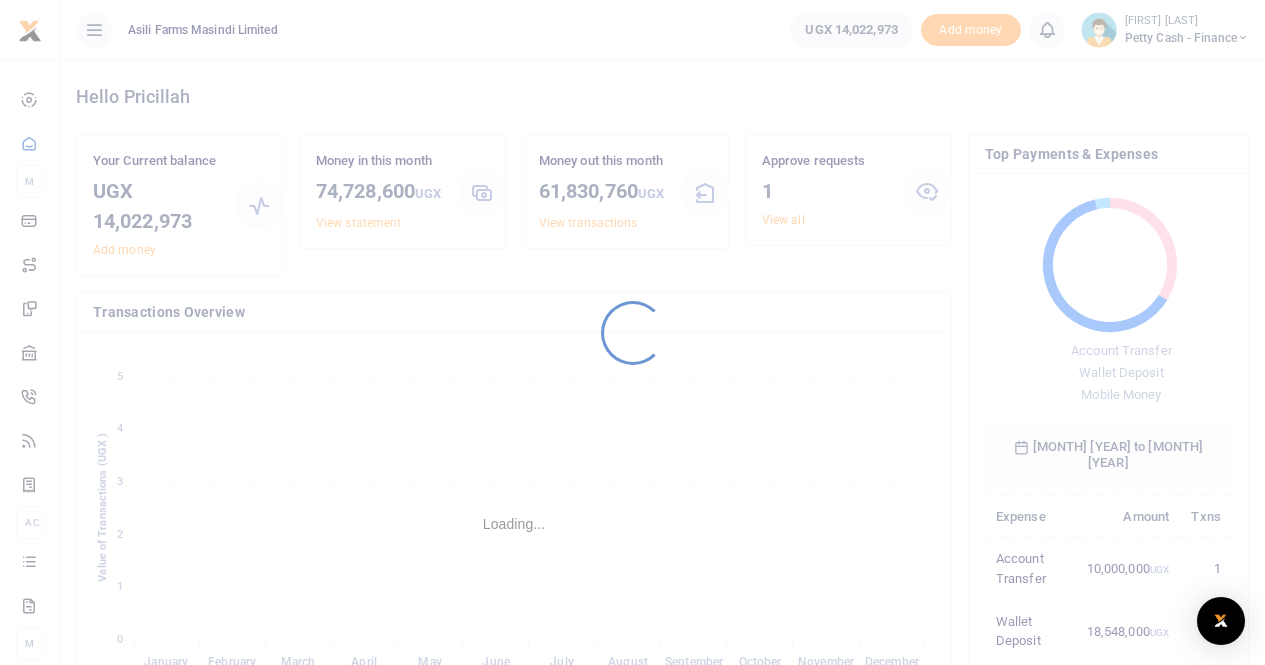 scroll, scrollTop: 0, scrollLeft: 0, axis: both 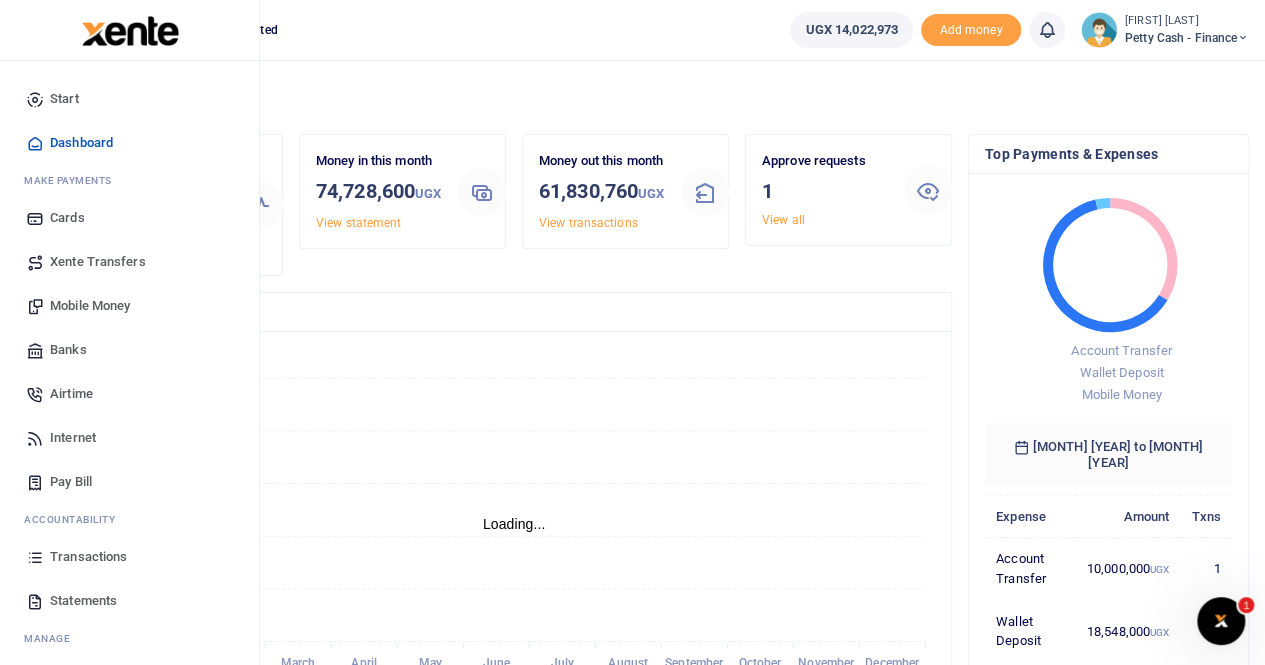 click on "Statements" at bounding box center [83, 601] 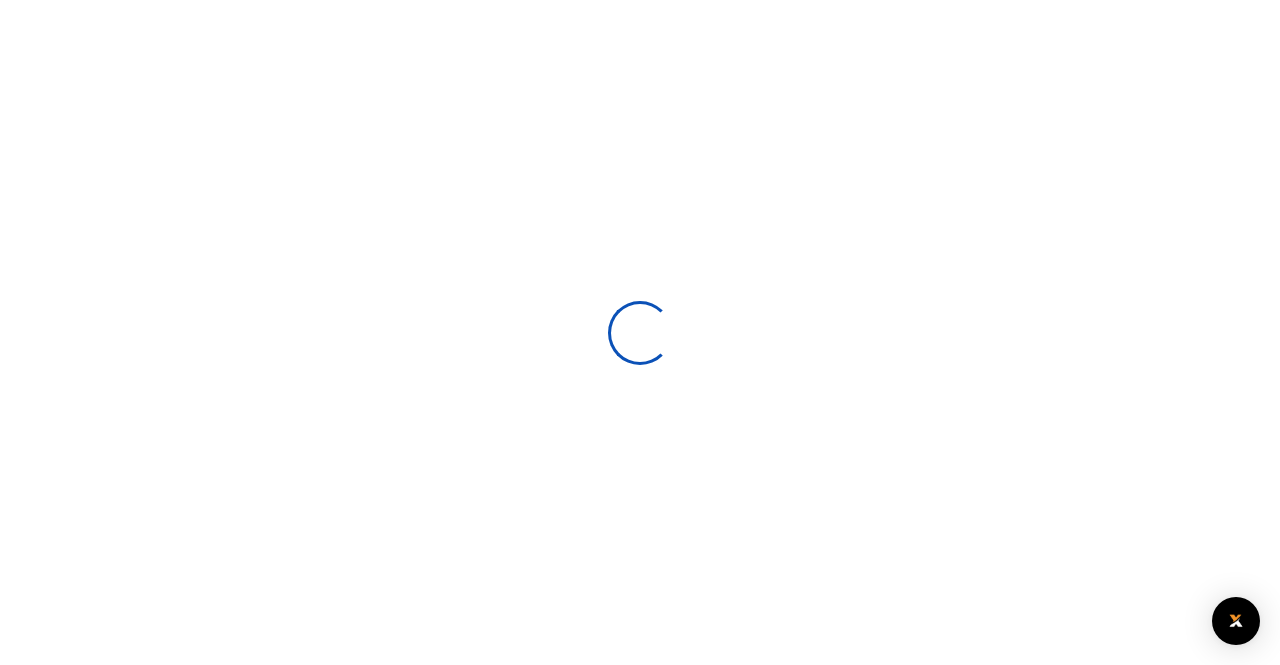 scroll, scrollTop: 0, scrollLeft: 0, axis: both 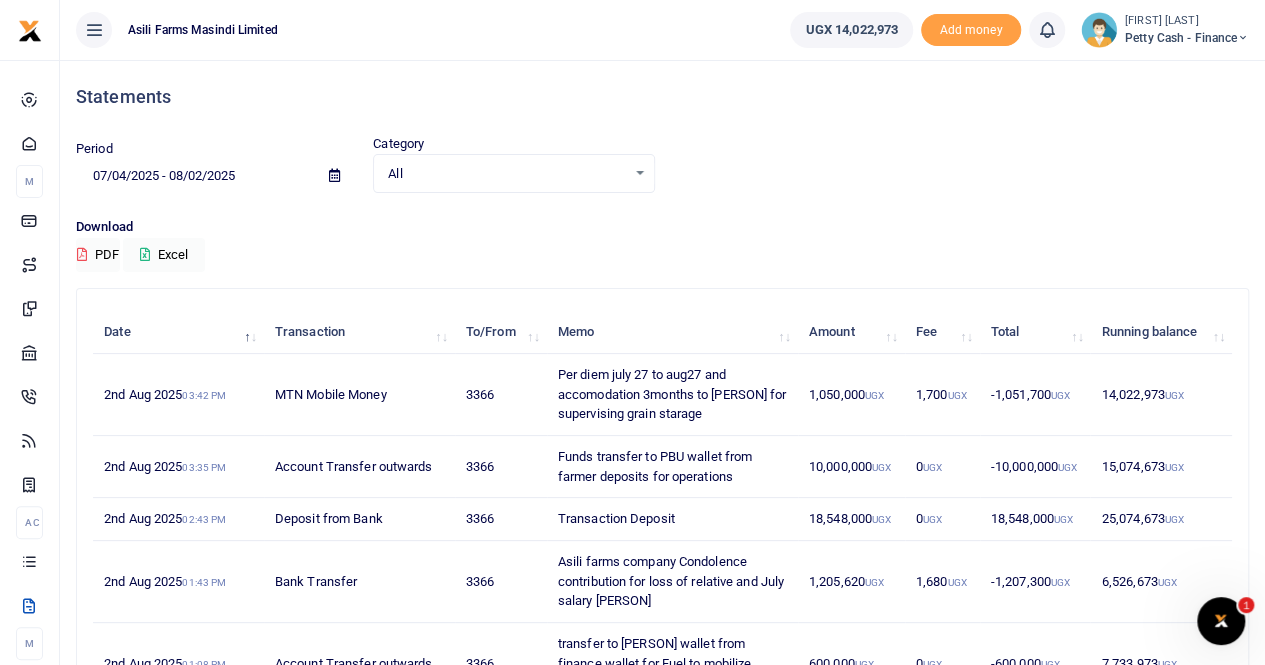 click at bounding box center [334, 175] 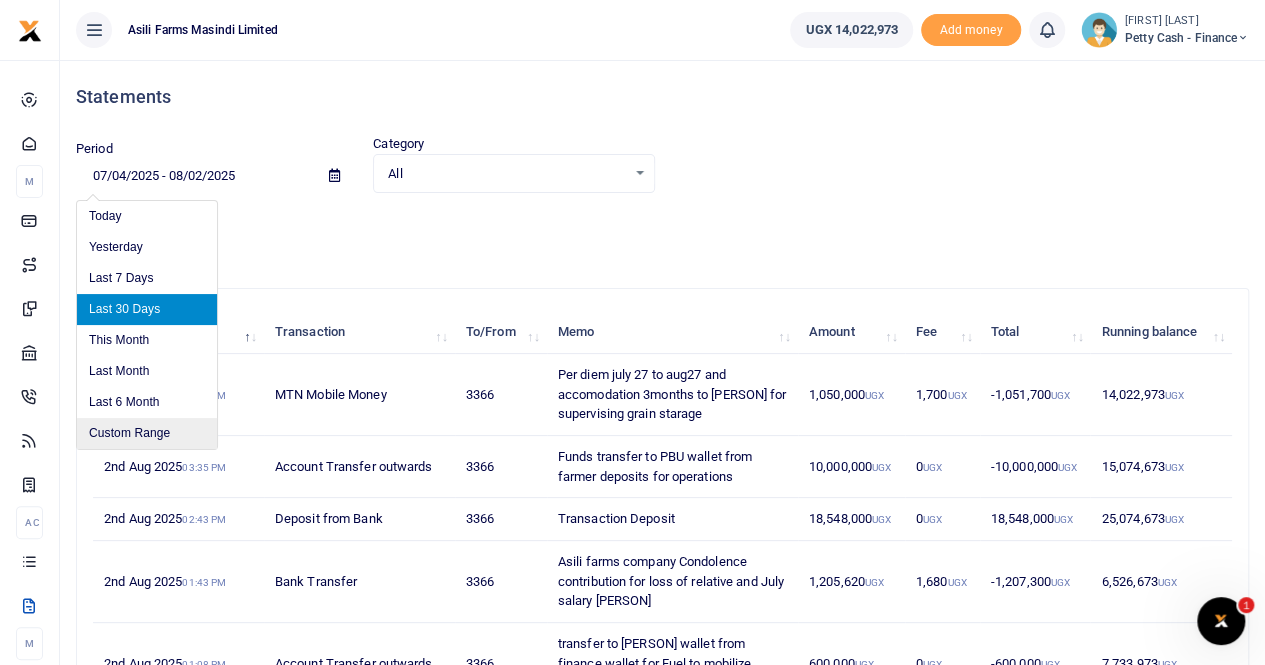 click on "Custom Range" at bounding box center (147, 433) 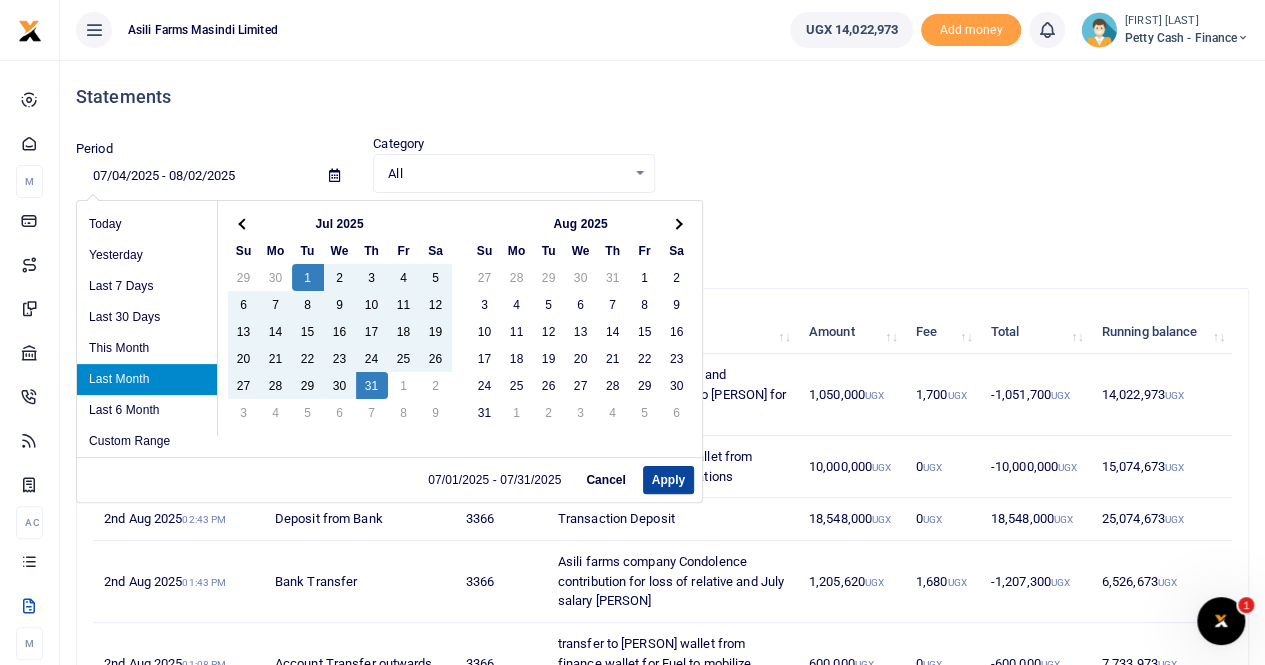 click on "Apply" at bounding box center [668, 480] 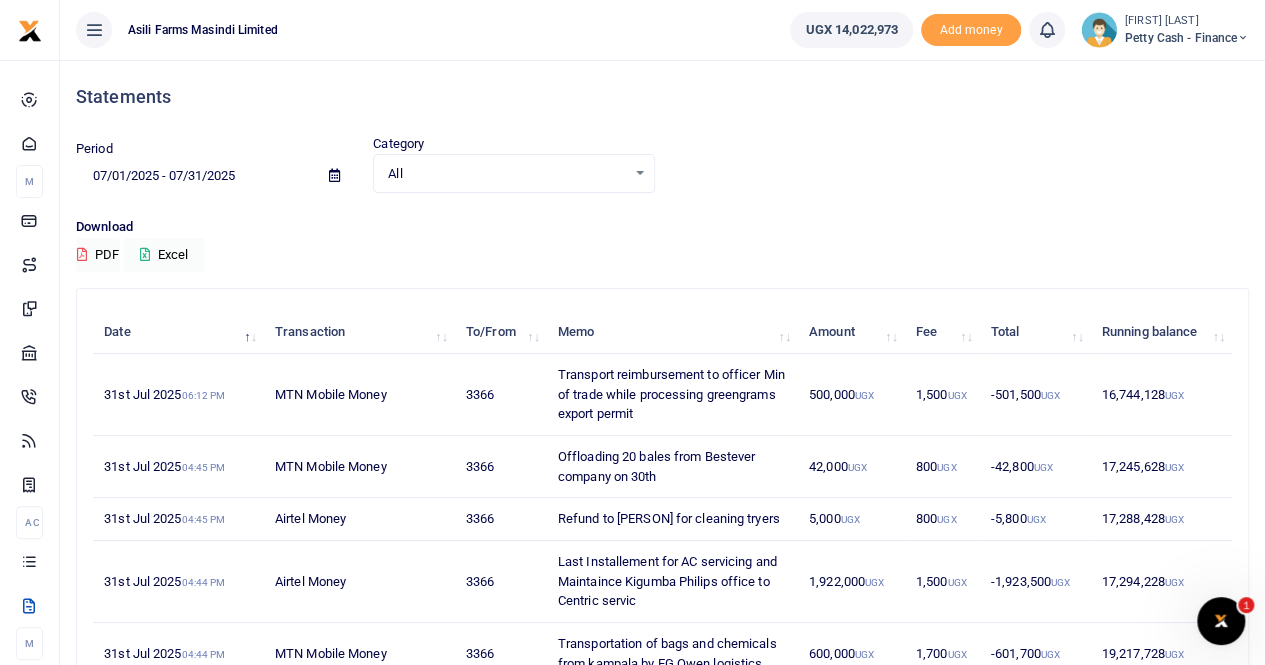 scroll, scrollTop: 0, scrollLeft: 0, axis: both 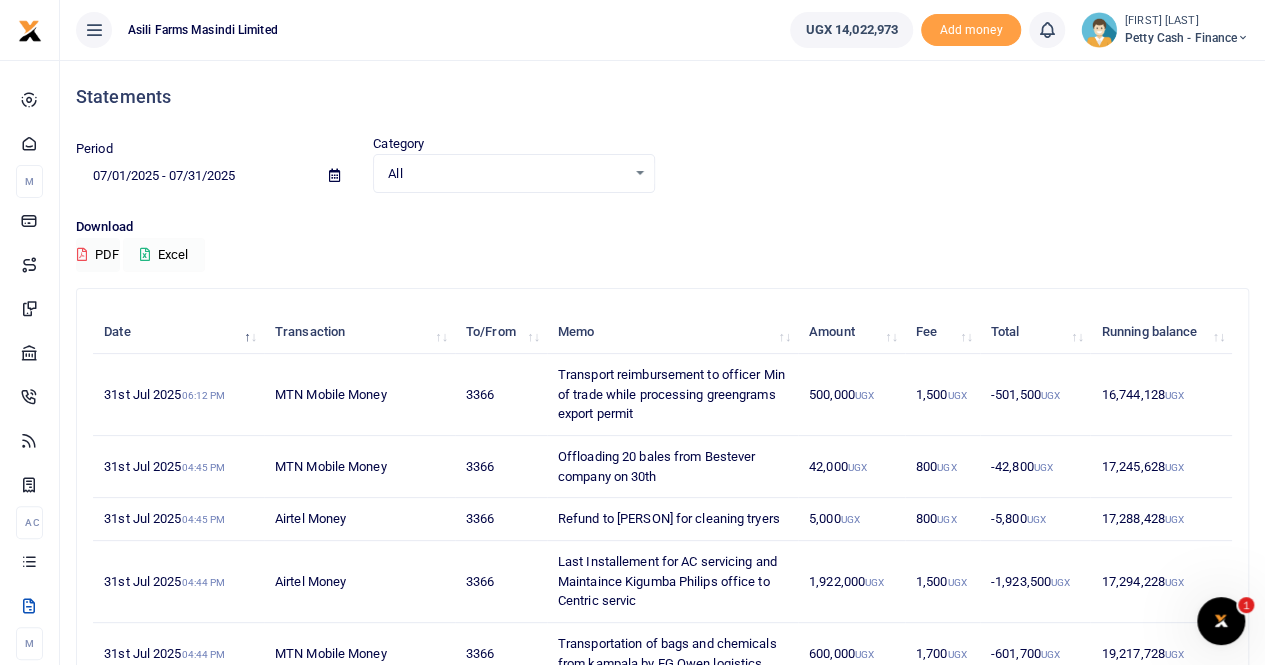click on "Excel" at bounding box center (164, 255) 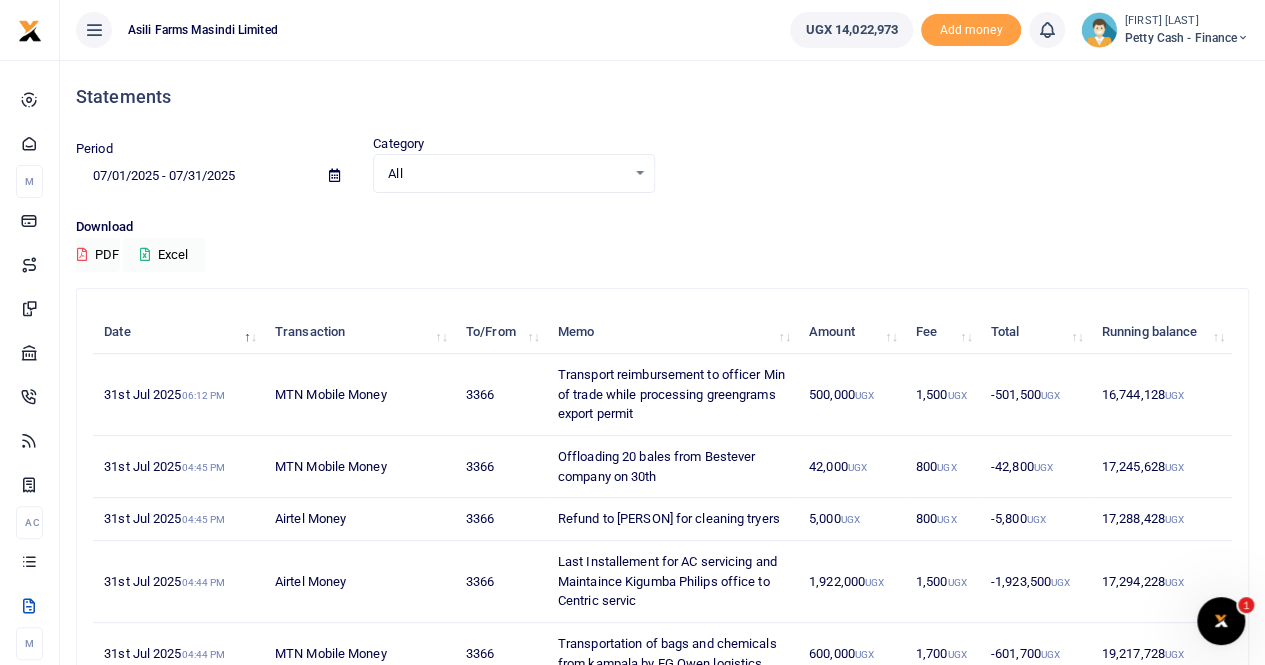 click on "Petty Cash - Finance" at bounding box center [1187, 38] 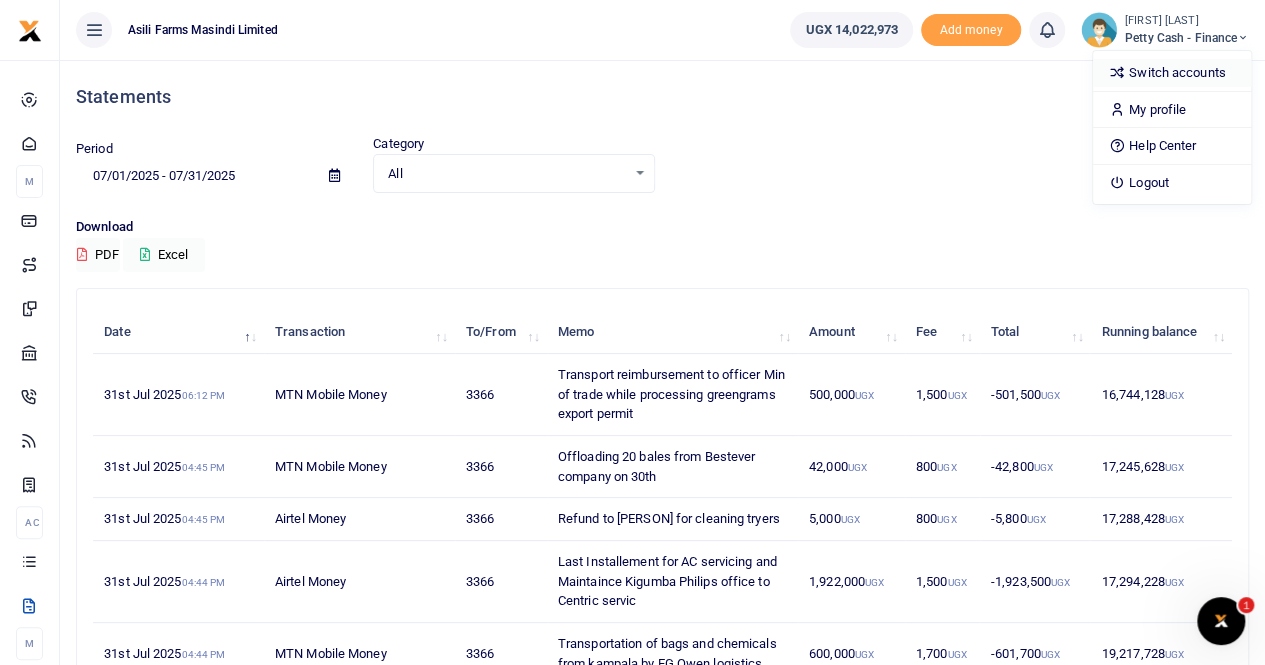 click on "Switch accounts" at bounding box center [1172, 73] 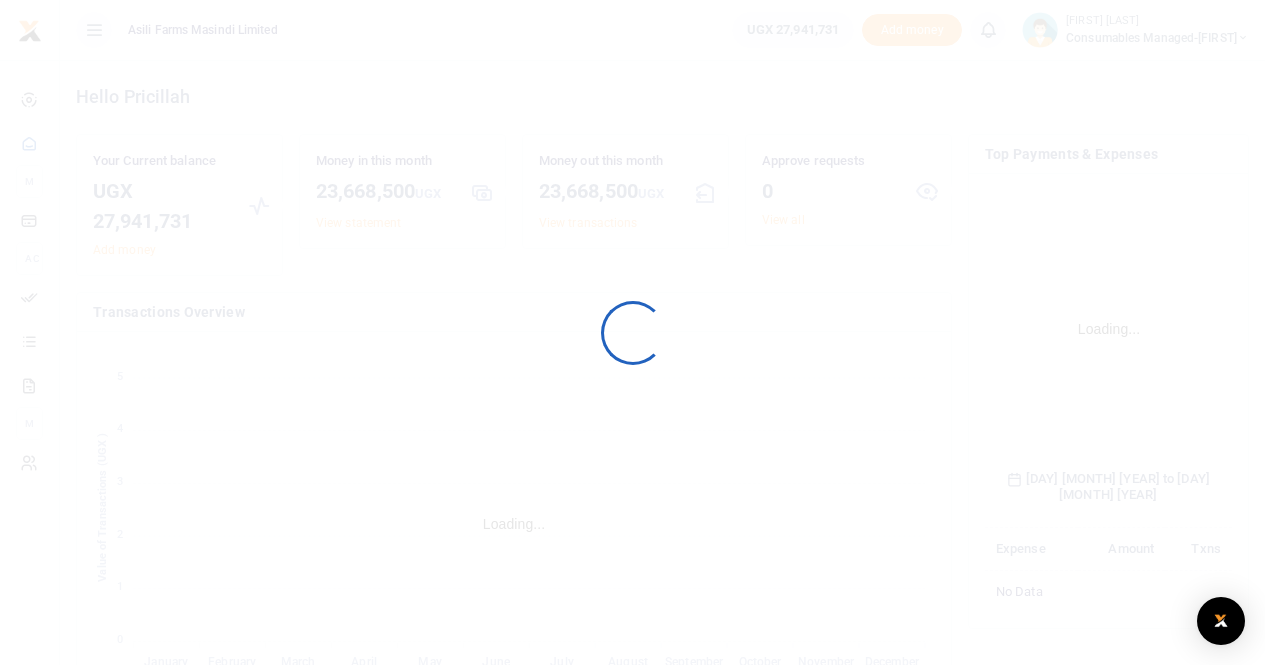 scroll, scrollTop: 0, scrollLeft: 0, axis: both 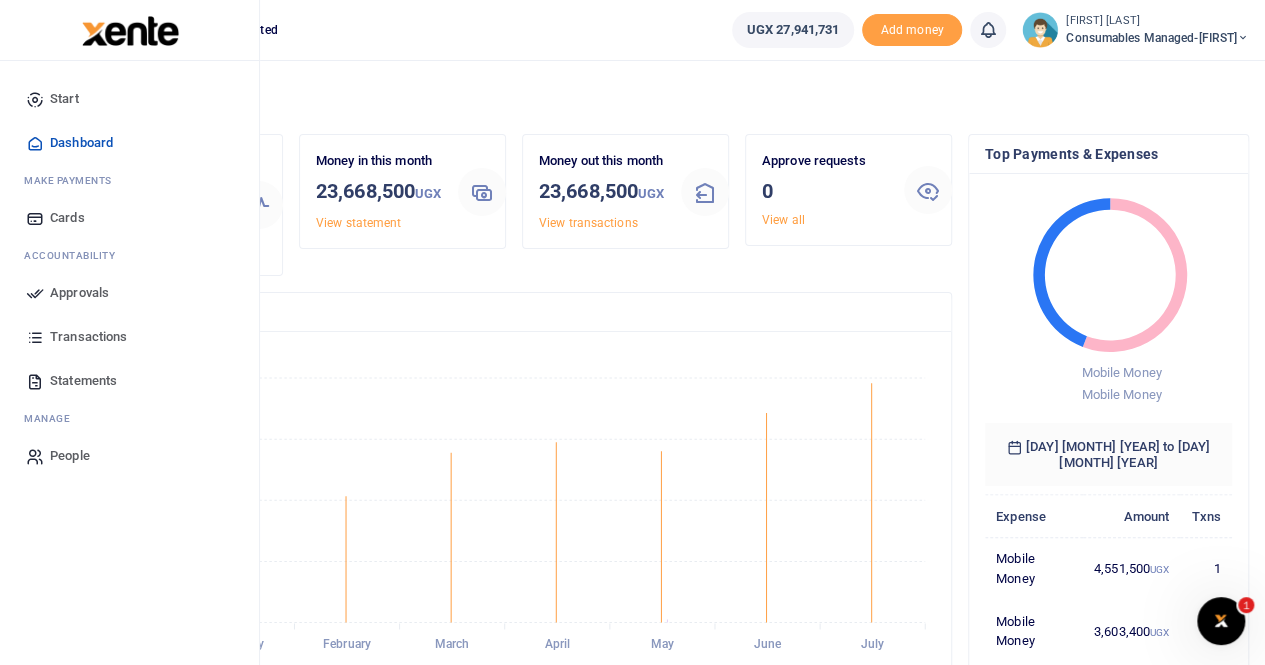 click on "Statements" at bounding box center [83, 381] 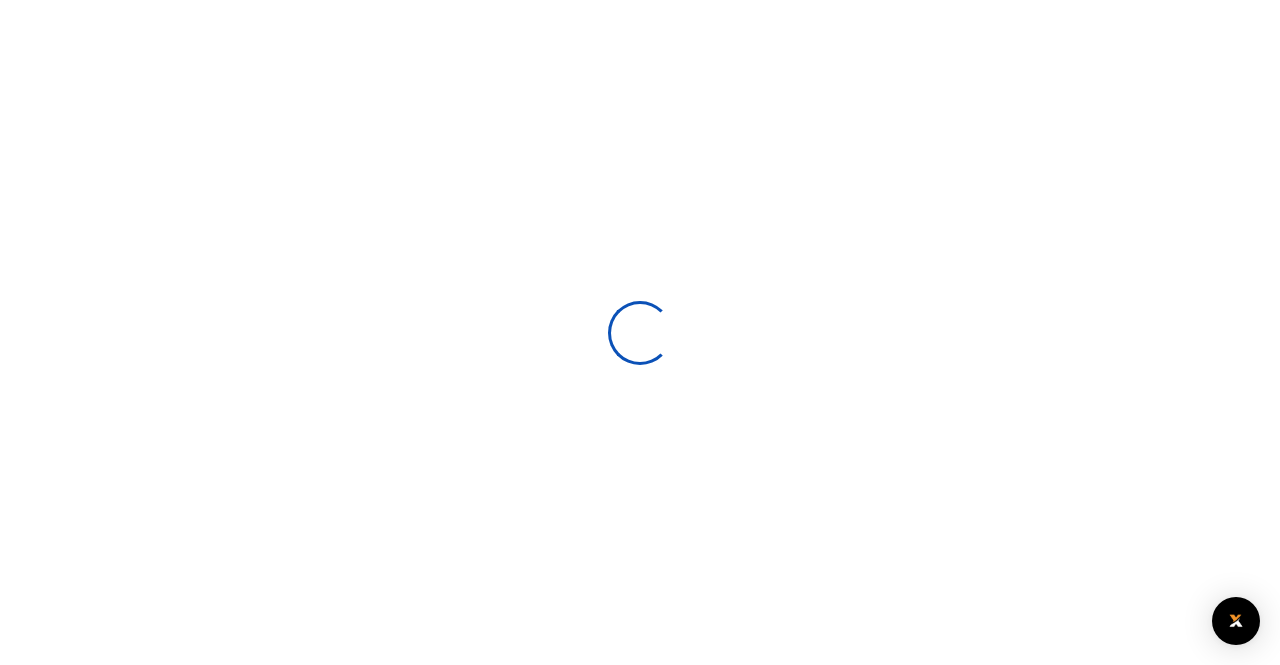 scroll, scrollTop: 0, scrollLeft: 0, axis: both 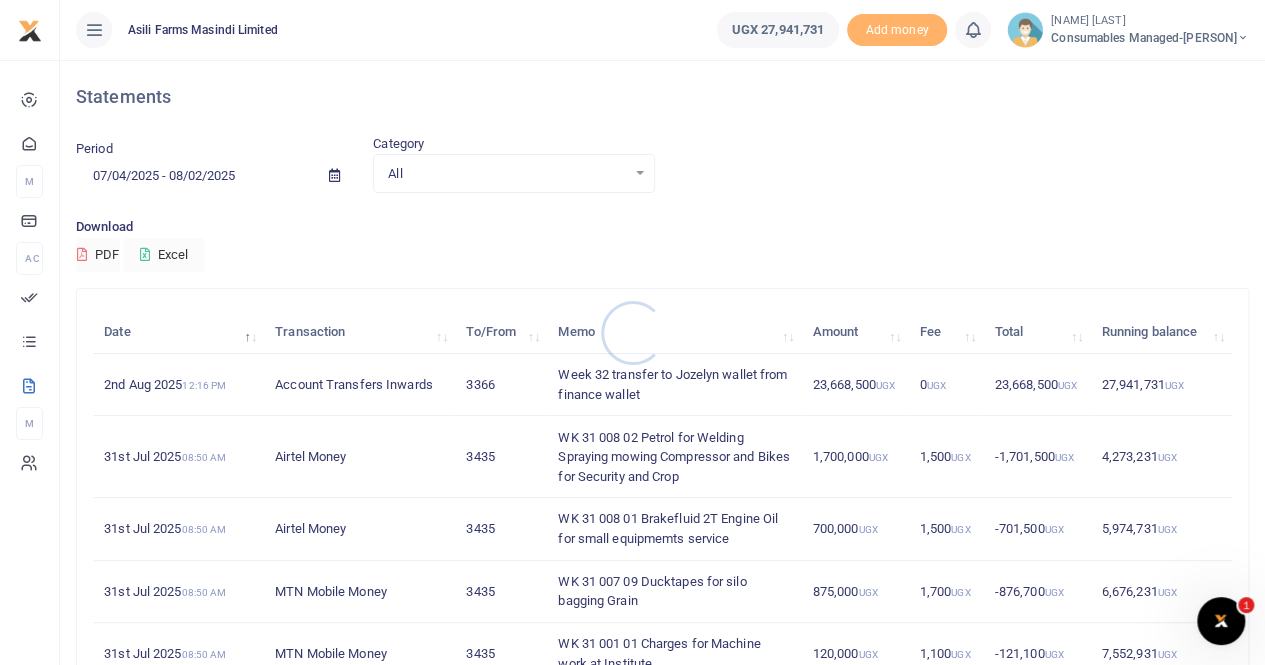click at bounding box center (632, 332) 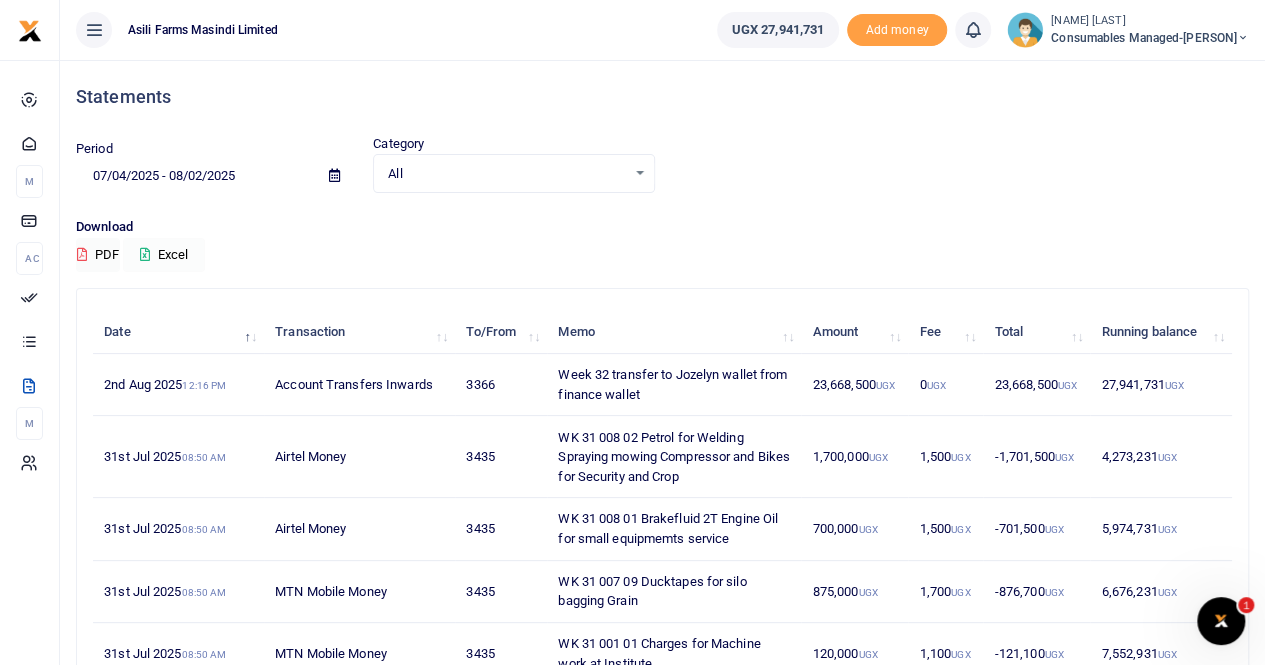click on "Excel" at bounding box center [164, 255] 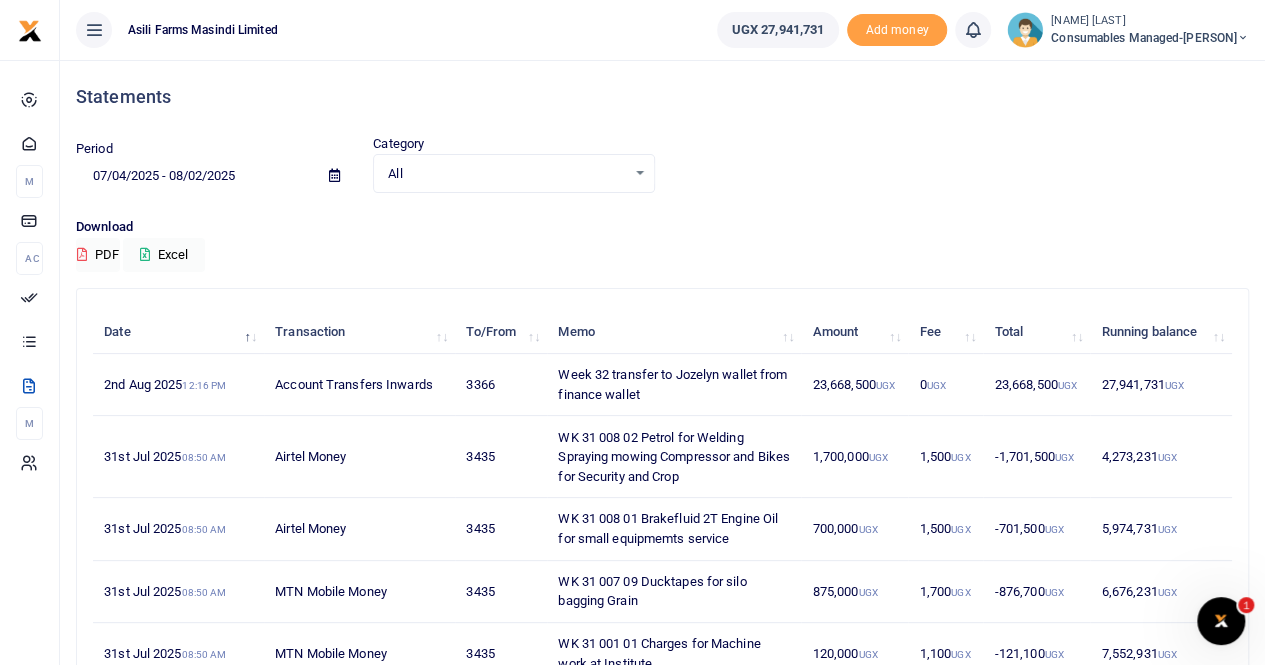 click on "[FIRST] [LAST]" at bounding box center (1150, 21) 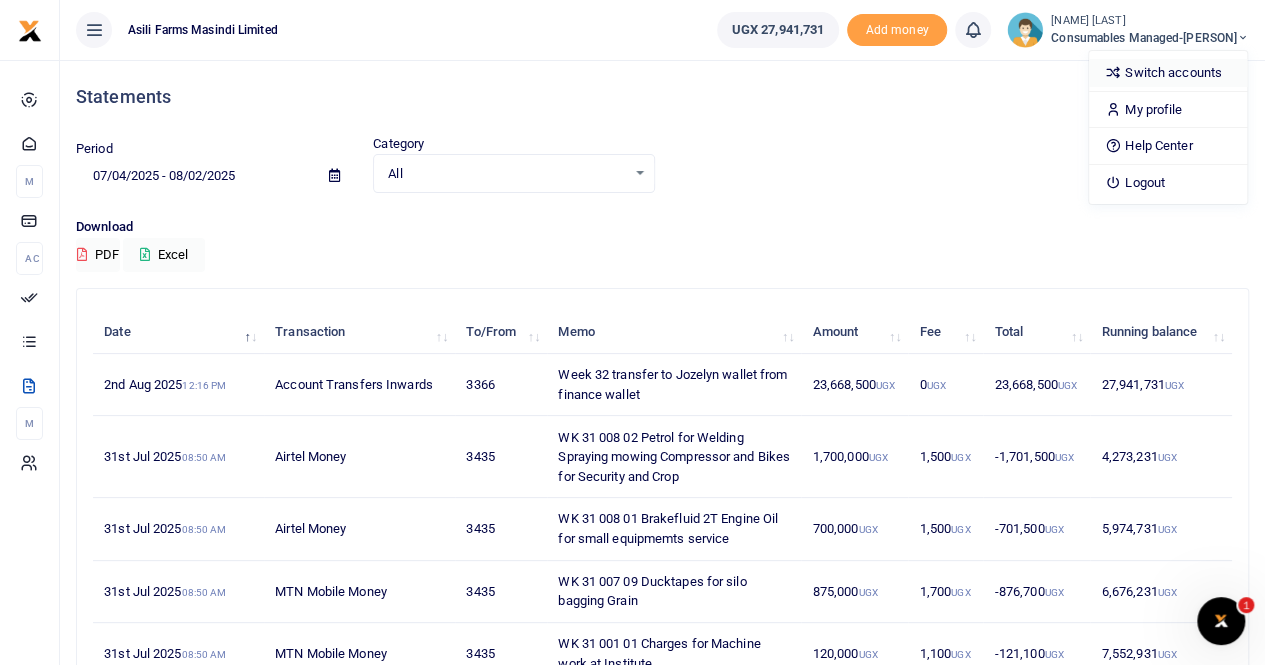 click on "Switch accounts" at bounding box center [1168, 73] 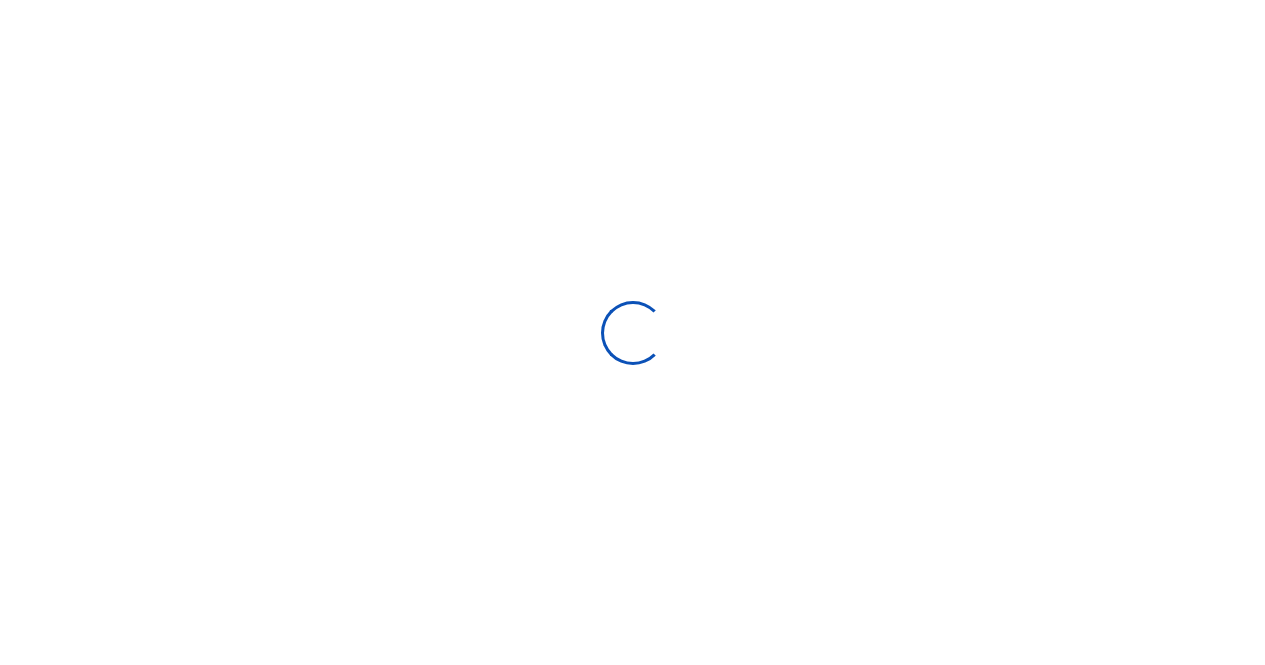 scroll, scrollTop: 0, scrollLeft: 0, axis: both 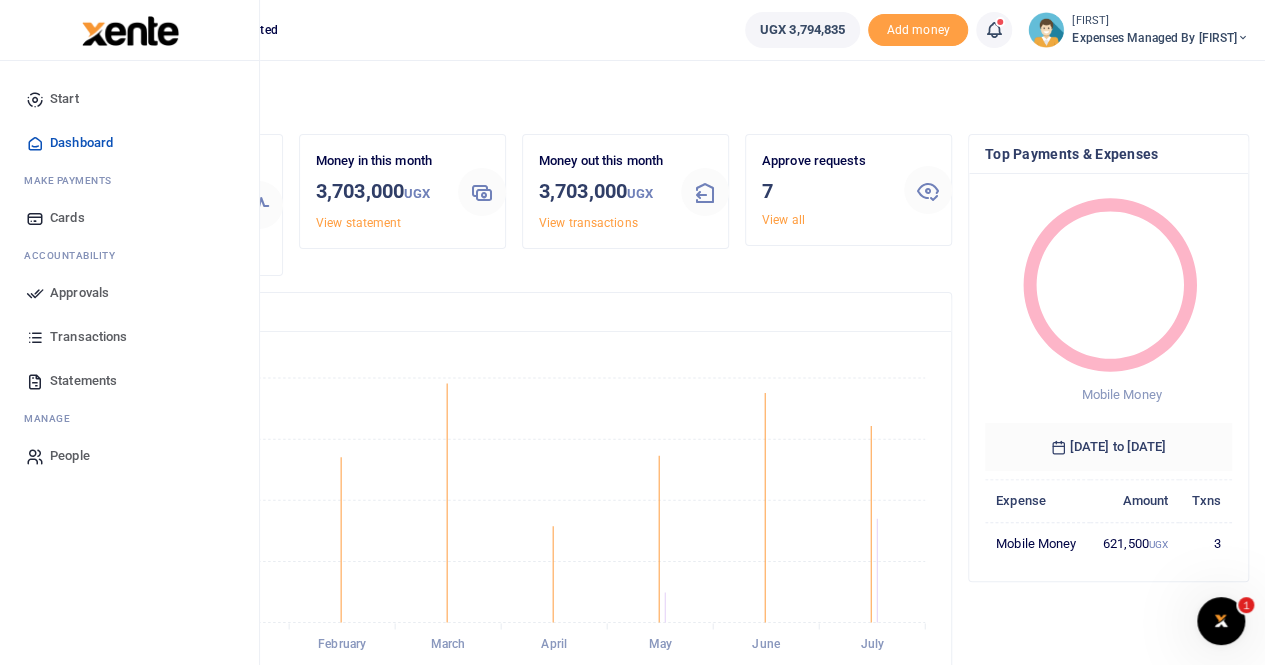 click on "Statements" at bounding box center (83, 381) 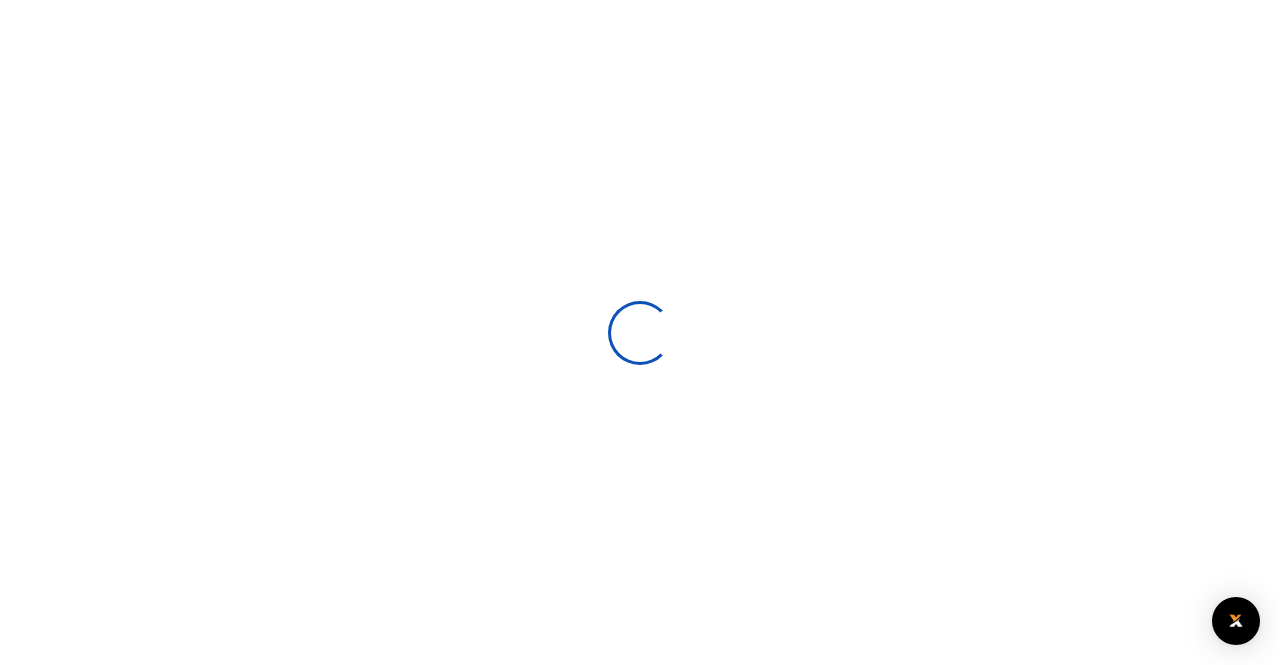 scroll, scrollTop: 0, scrollLeft: 0, axis: both 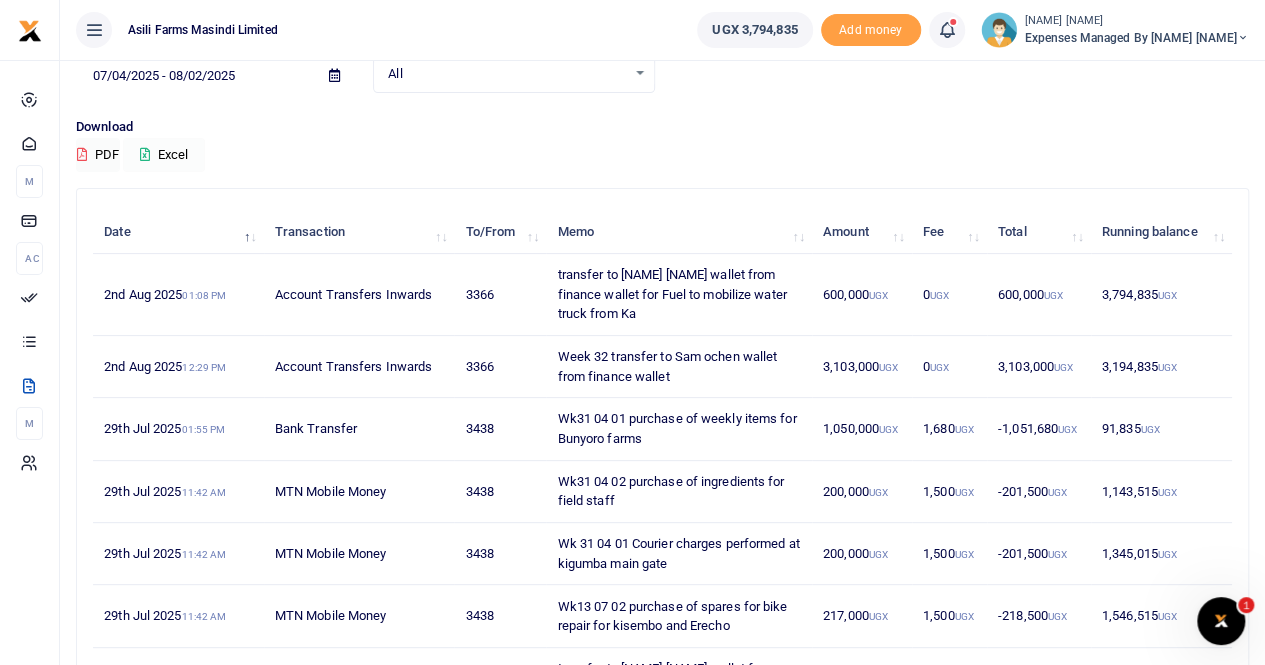 click on "Excel" at bounding box center (164, 155) 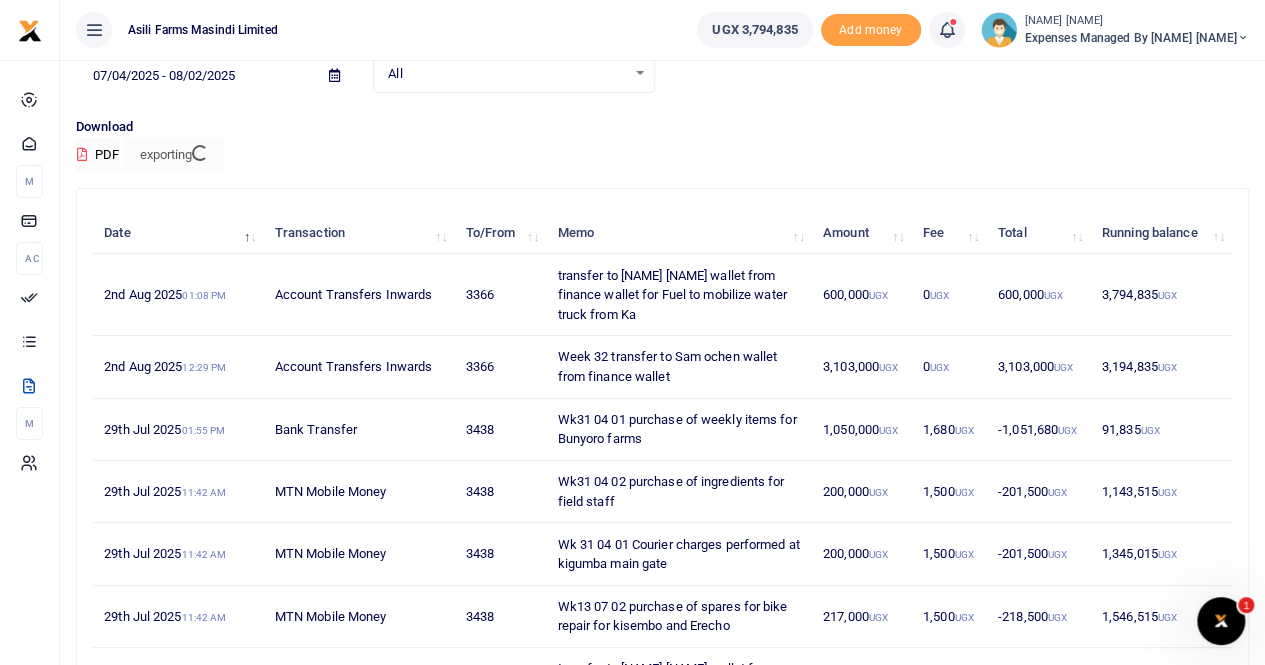 scroll, scrollTop: 0, scrollLeft: 0, axis: both 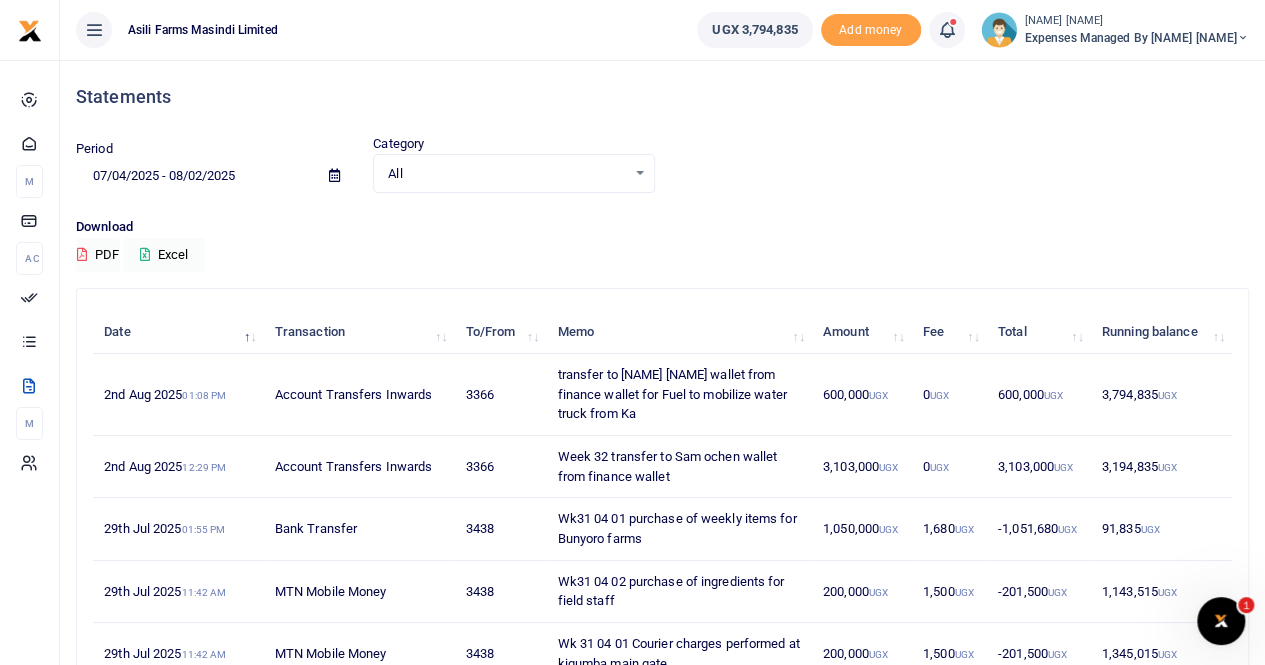 click on "Expenses Managed by Sam Ochen" at bounding box center [1137, 38] 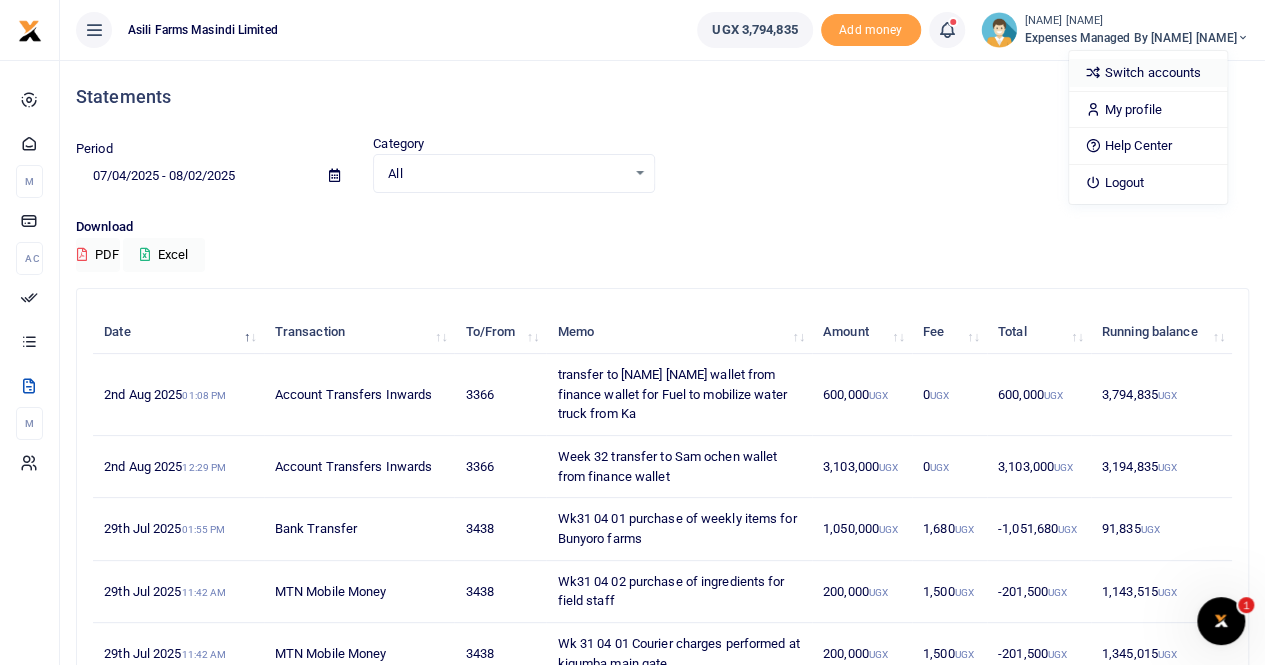click on "Switch accounts" at bounding box center (1148, 73) 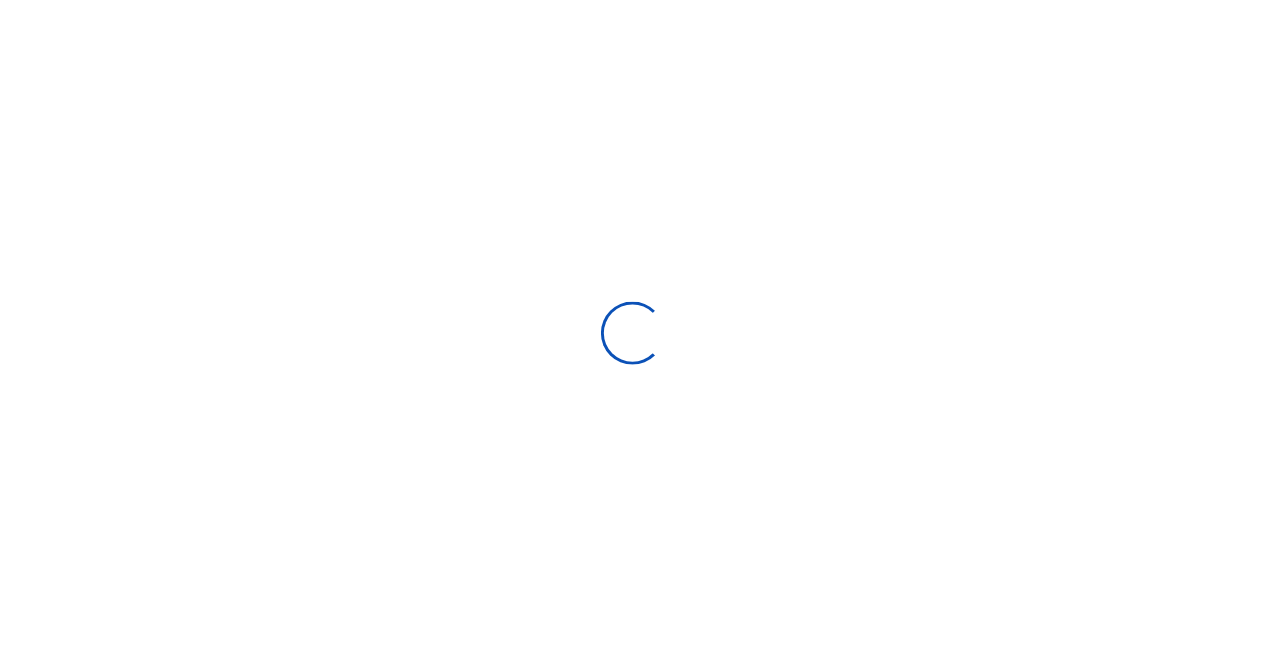 scroll, scrollTop: 0, scrollLeft: 0, axis: both 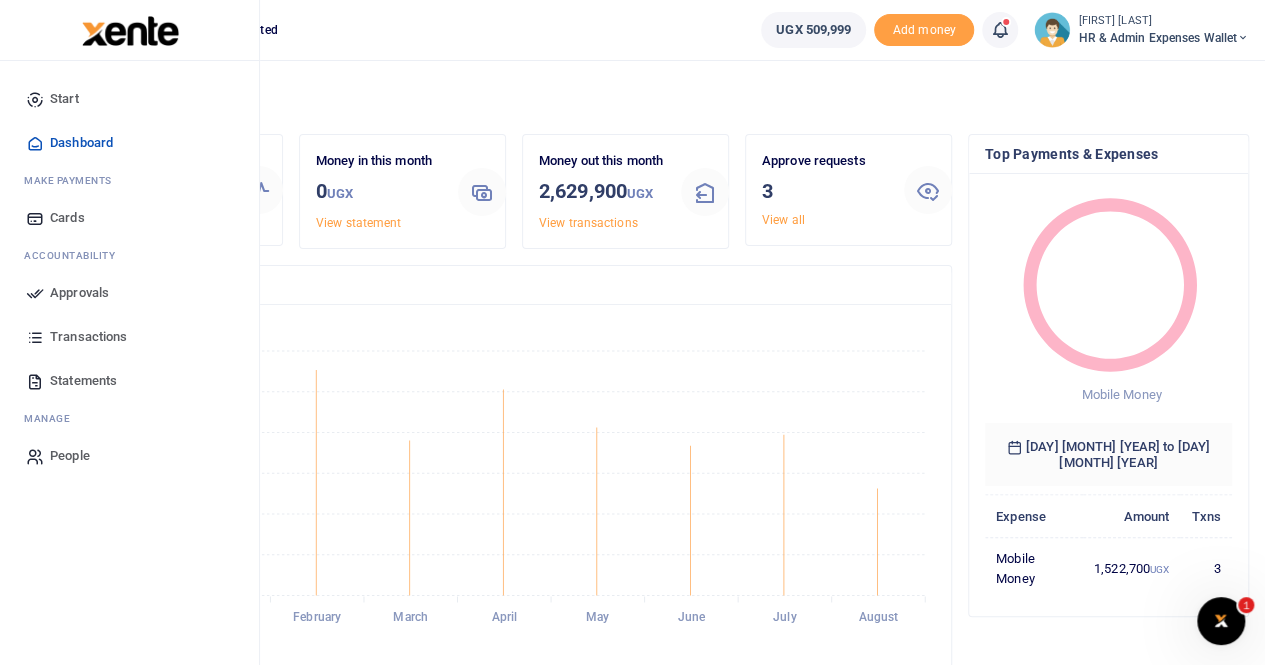 click on "Statements" at bounding box center [83, 381] 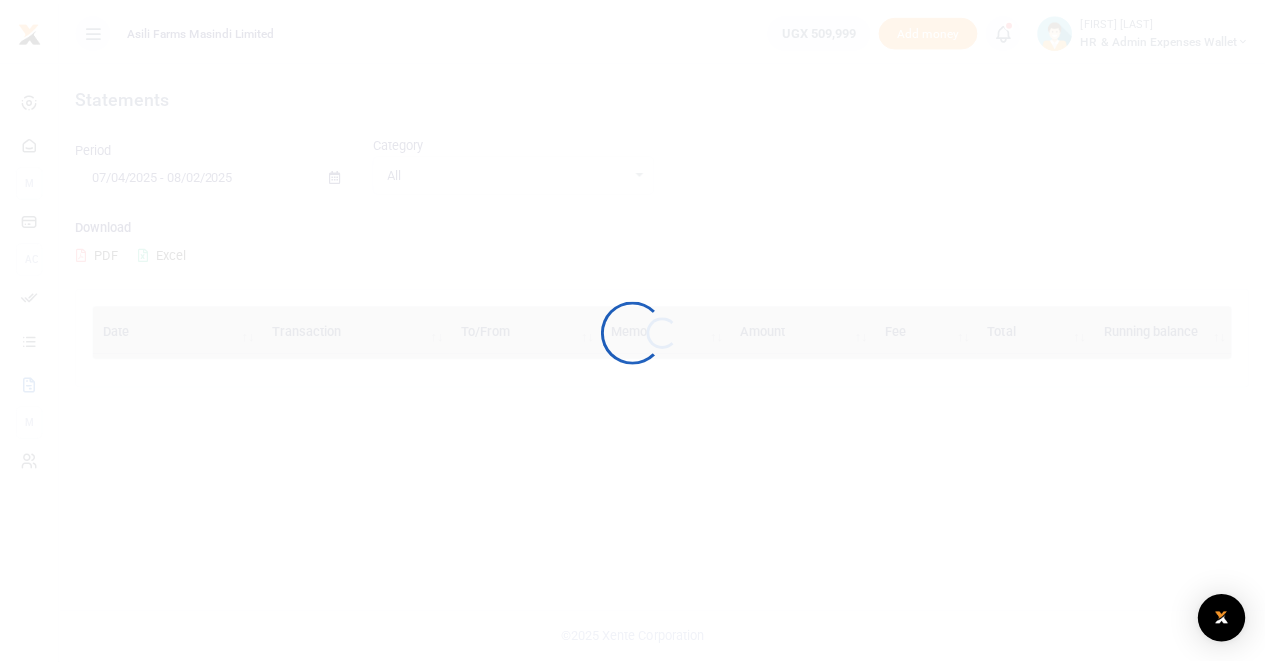 scroll, scrollTop: 0, scrollLeft: 0, axis: both 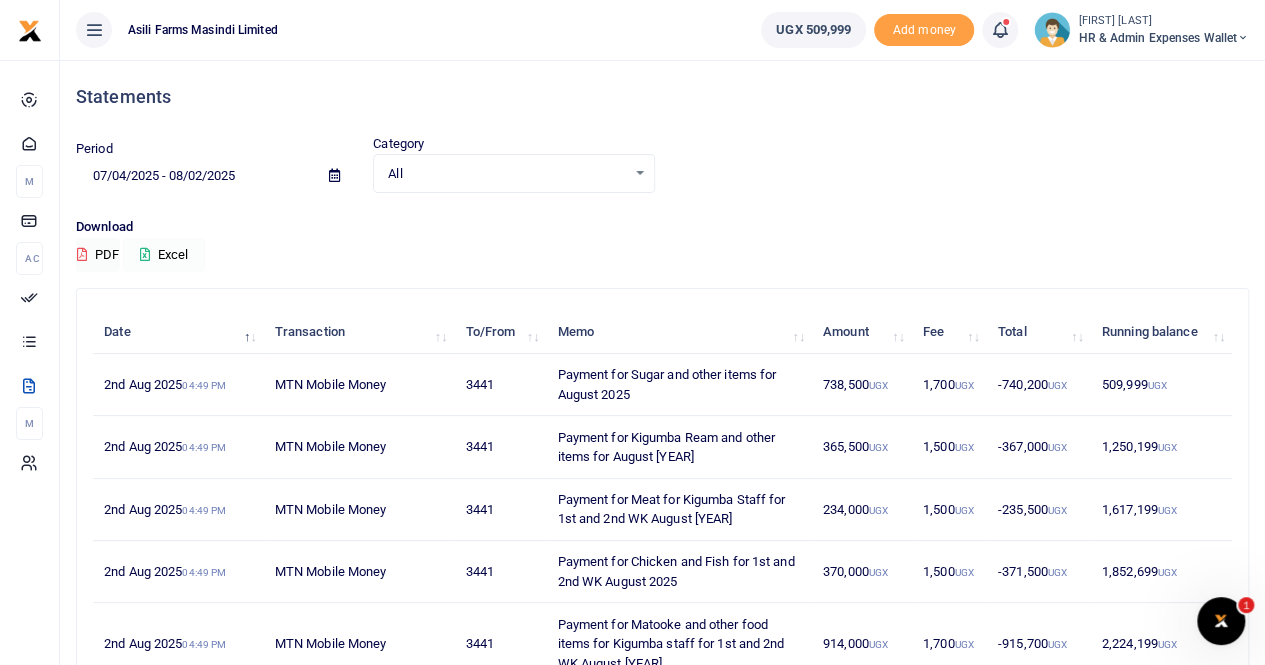 click on "Excel" at bounding box center (164, 255) 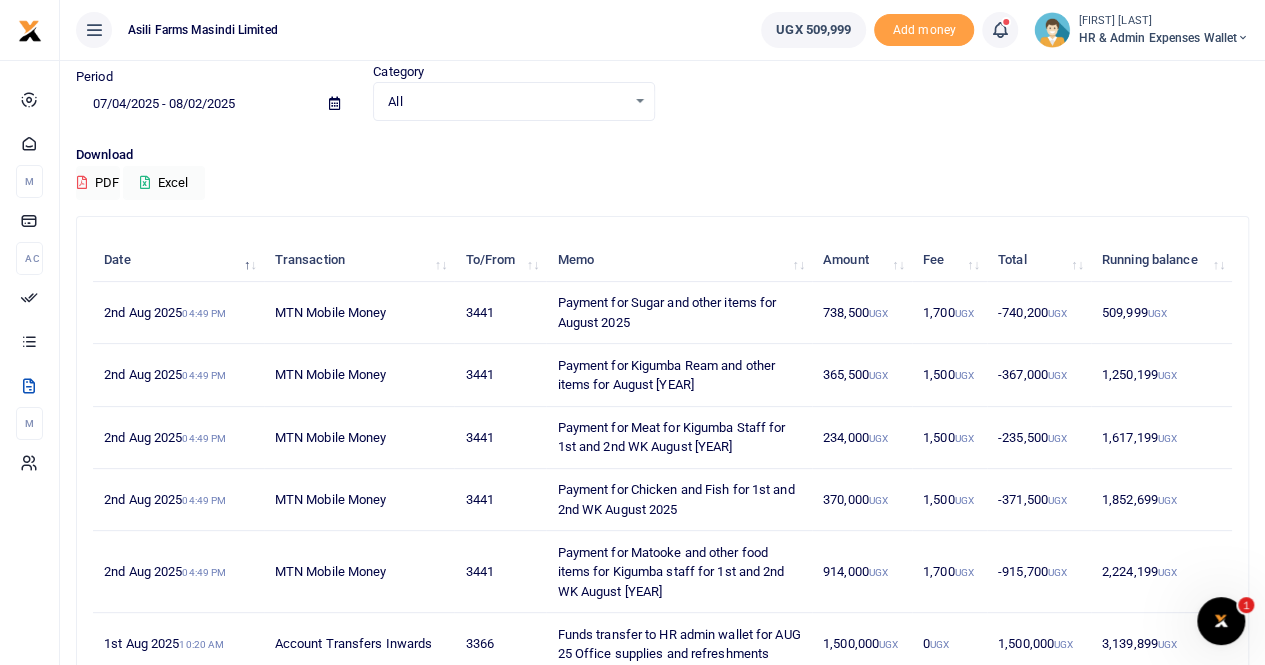 scroll, scrollTop: 0, scrollLeft: 0, axis: both 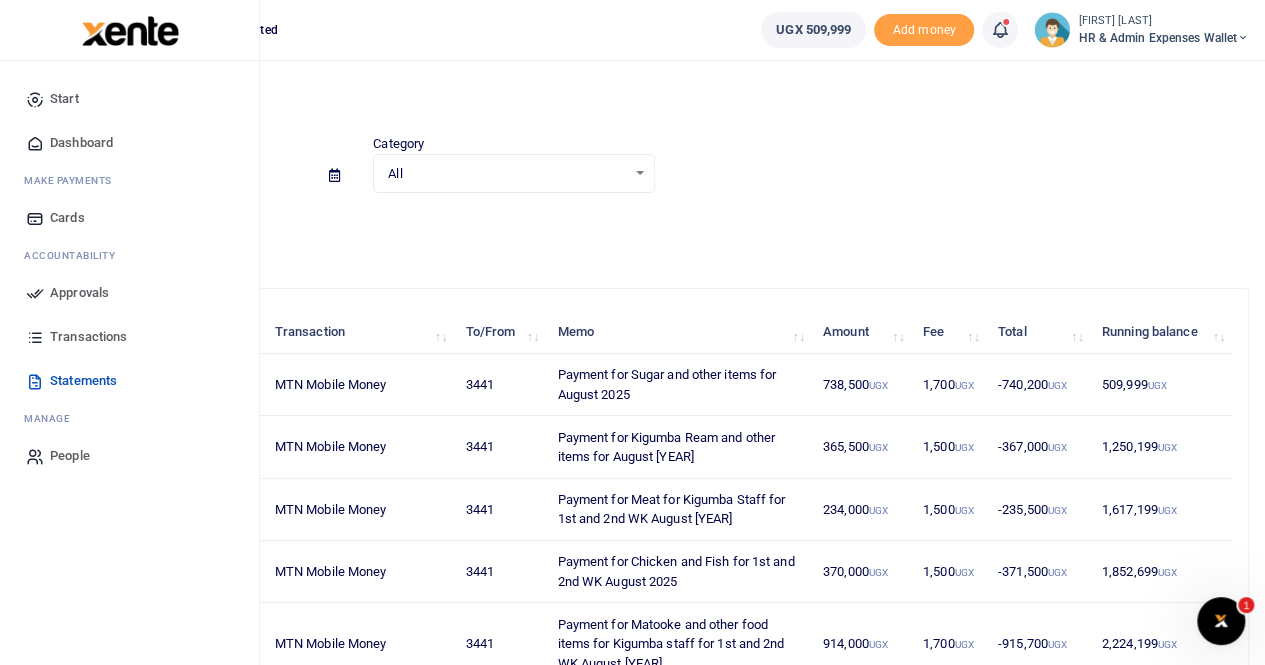 click on "Transactions" at bounding box center [88, 337] 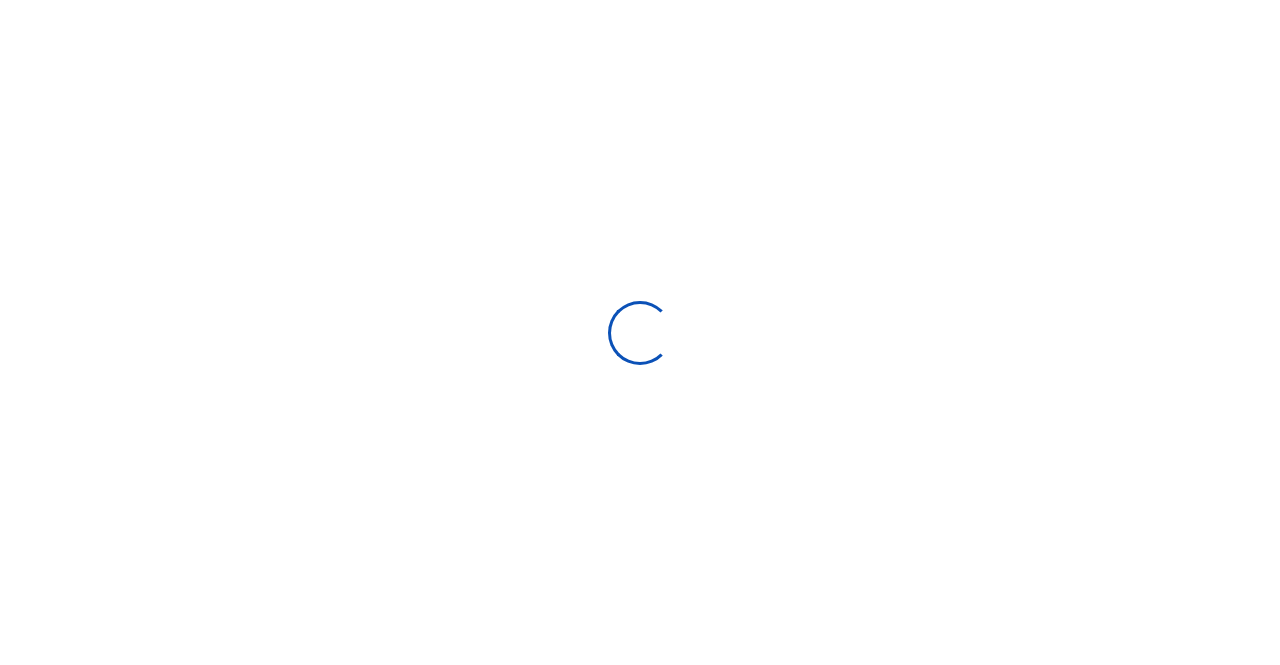 select 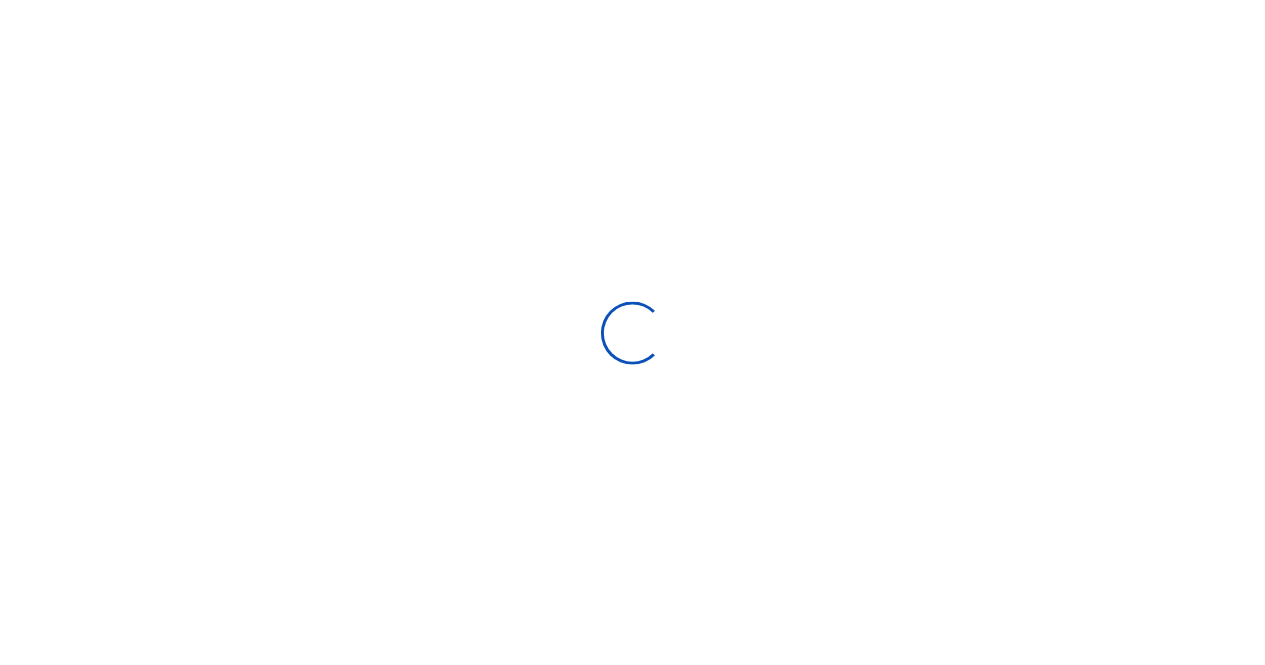 scroll, scrollTop: 0, scrollLeft: 0, axis: both 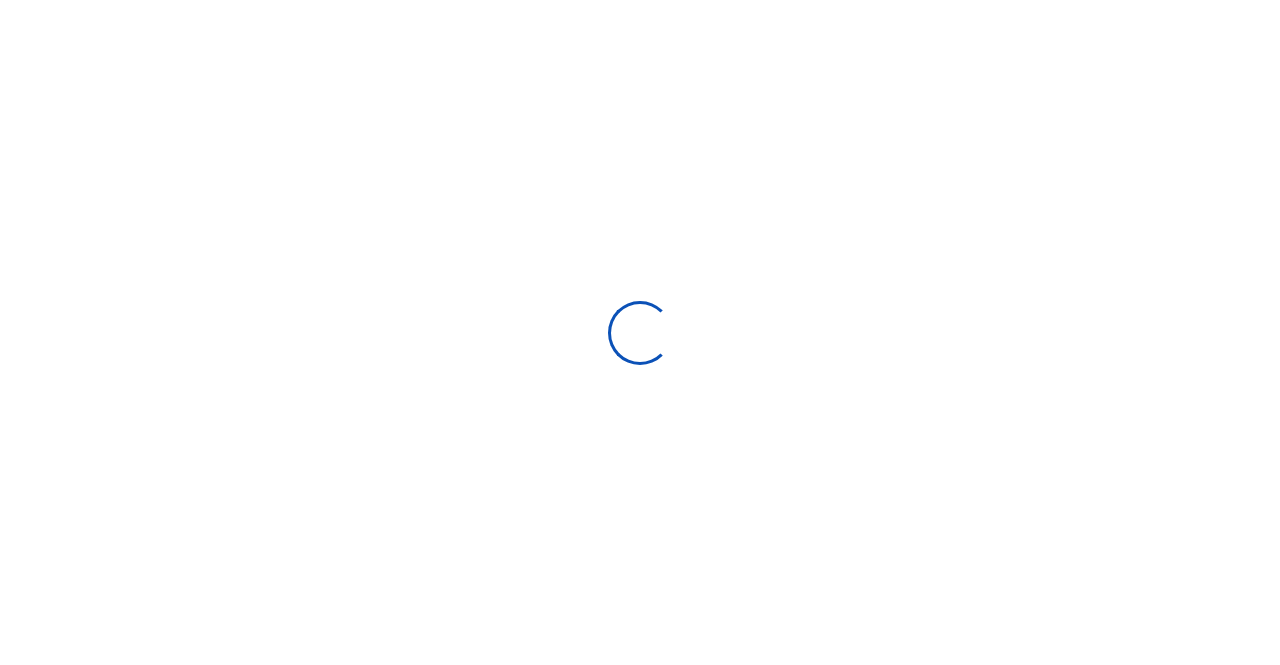 type on "07/04/2025 - 08/02/2025" 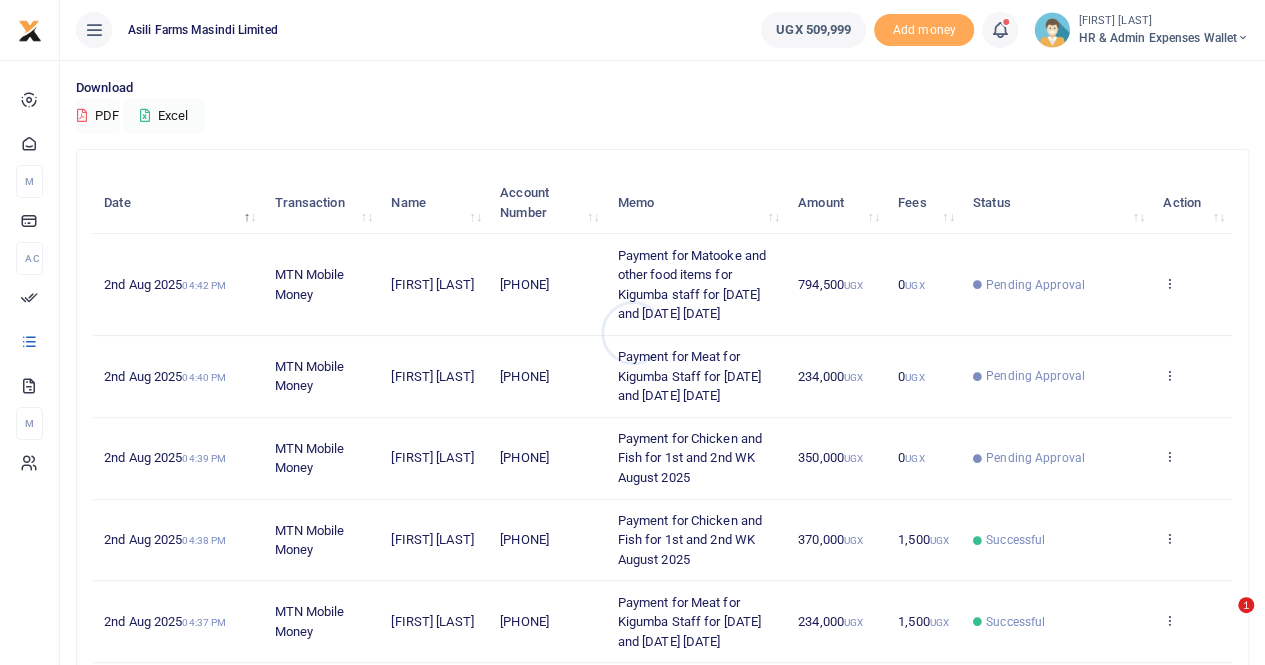 scroll, scrollTop: 201, scrollLeft: 0, axis: vertical 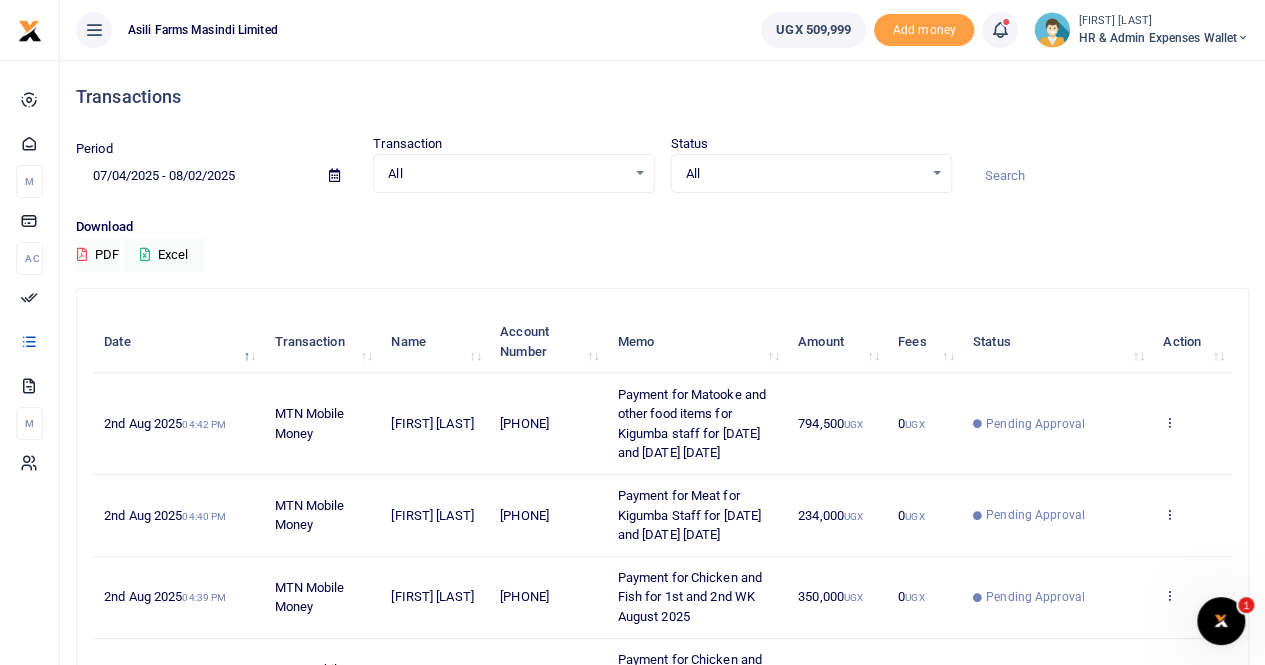 click on "HR & Admin Expenses Wallet" at bounding box center (1163, 38) 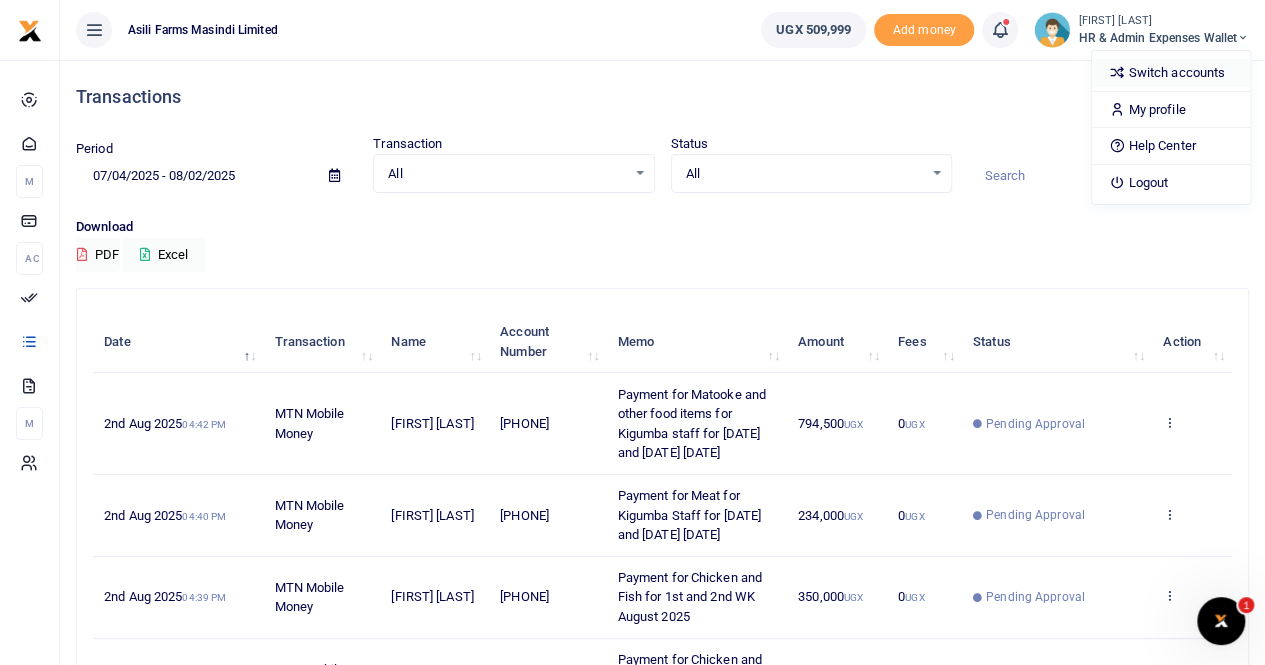 click on "Switch accounts" at bounding box center (1171, 73) 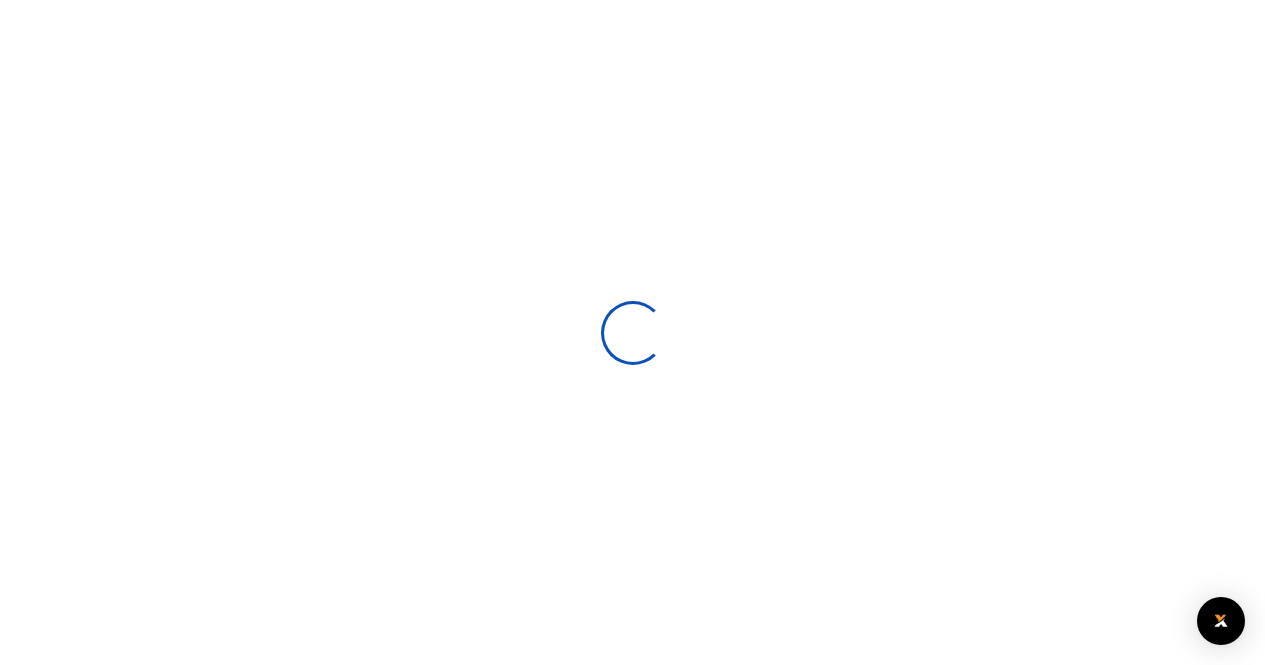 scroll, scrollTop: 0, scrollLeft: 0, axis: both 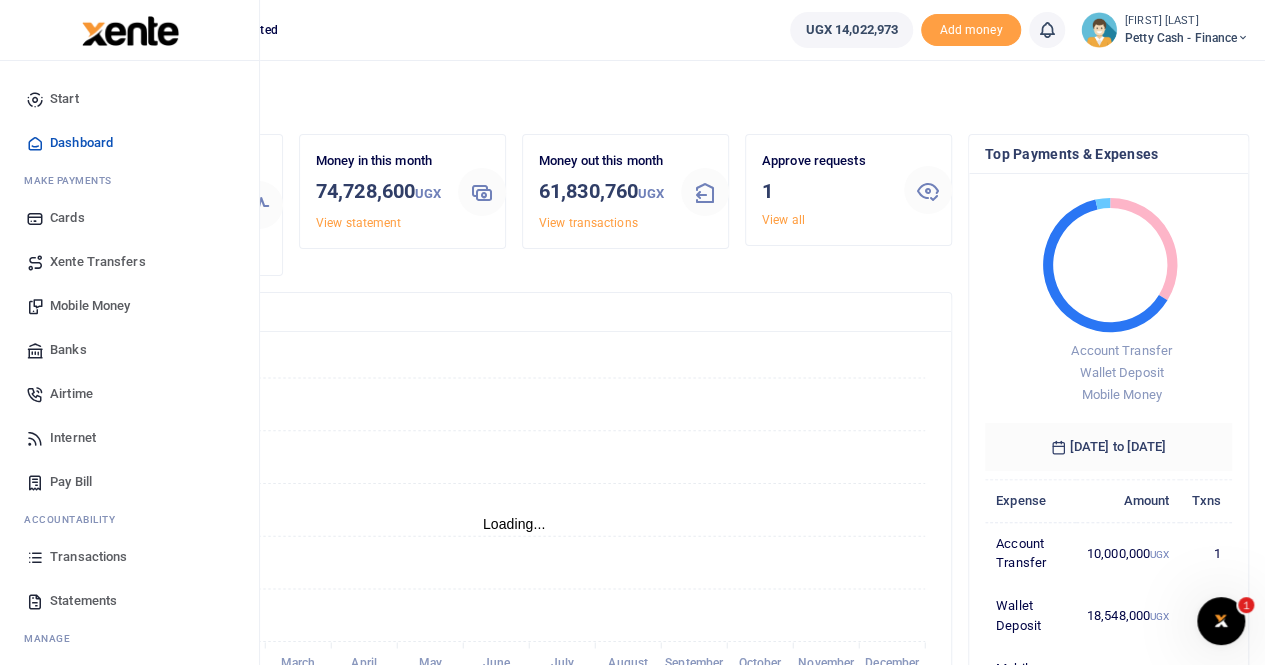 click on "Transactions" at bounding box center (88, 557) 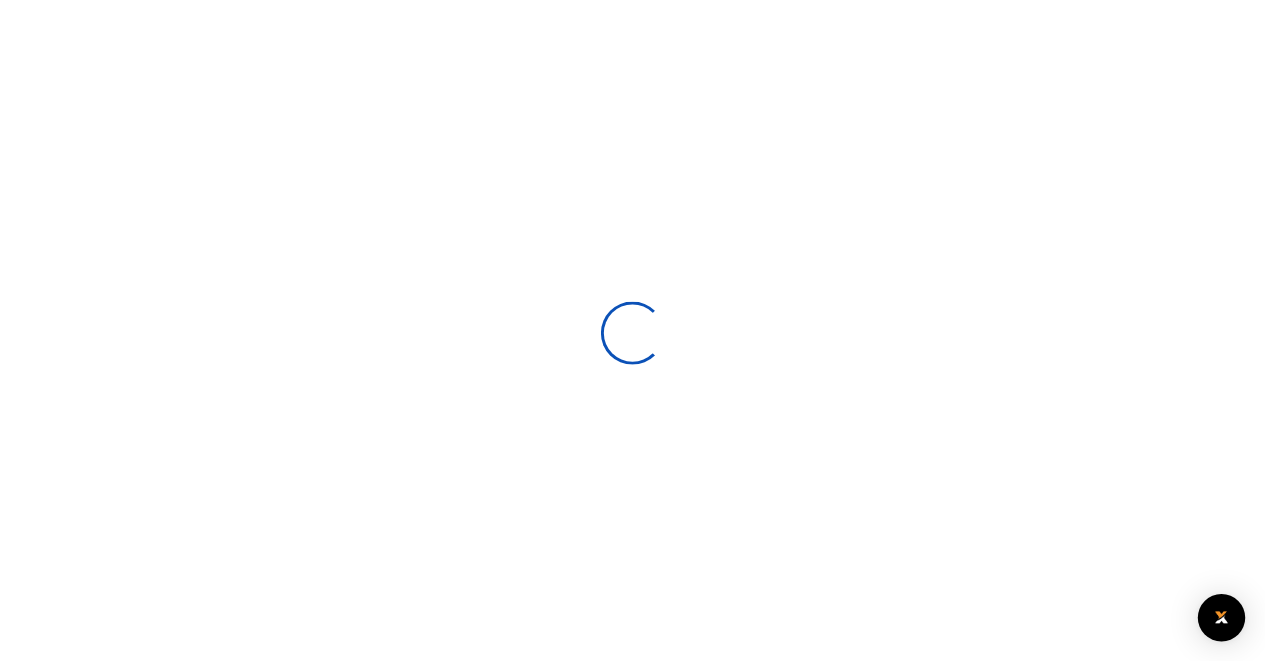 scroll, scrollTop: 0, scrollLeft: 0, axis: both 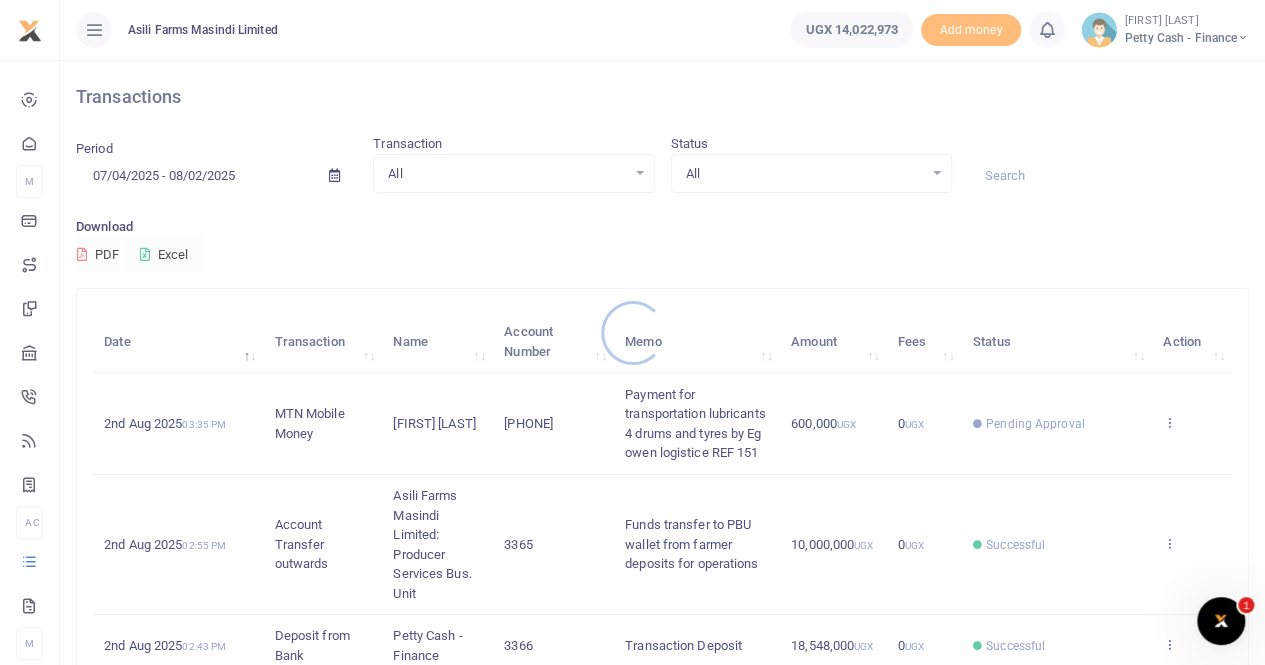 click at bounding box center (632, 332) 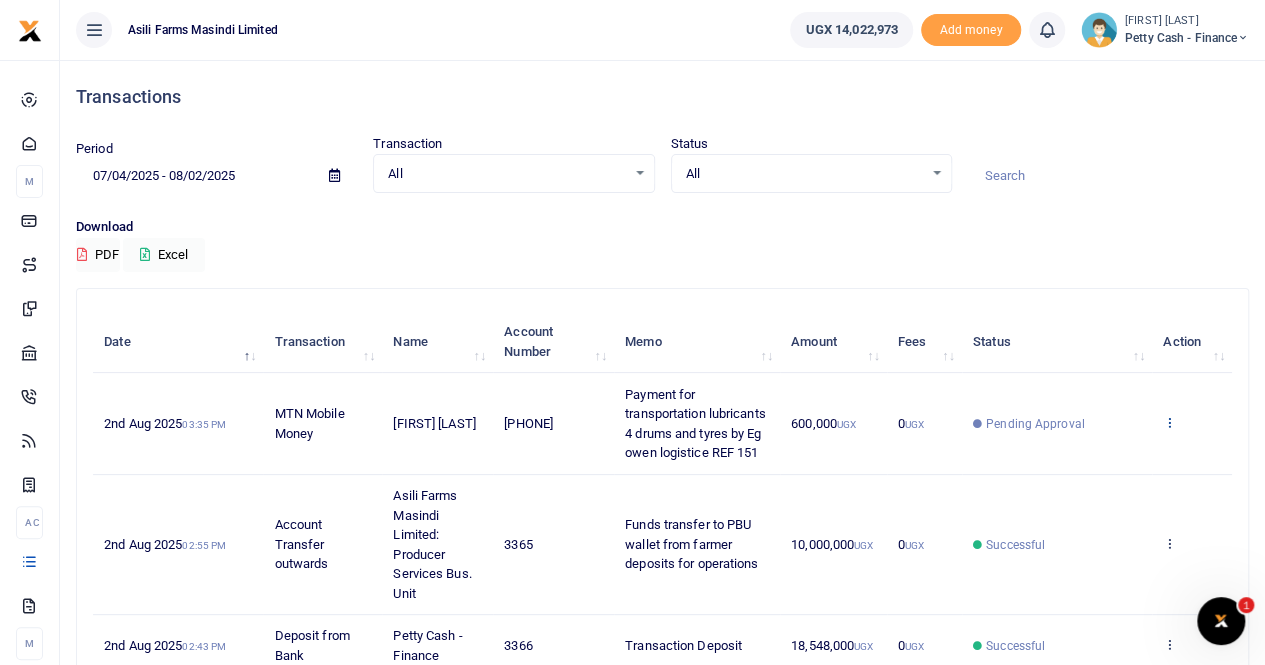 click at bounding box center (1169, 422) 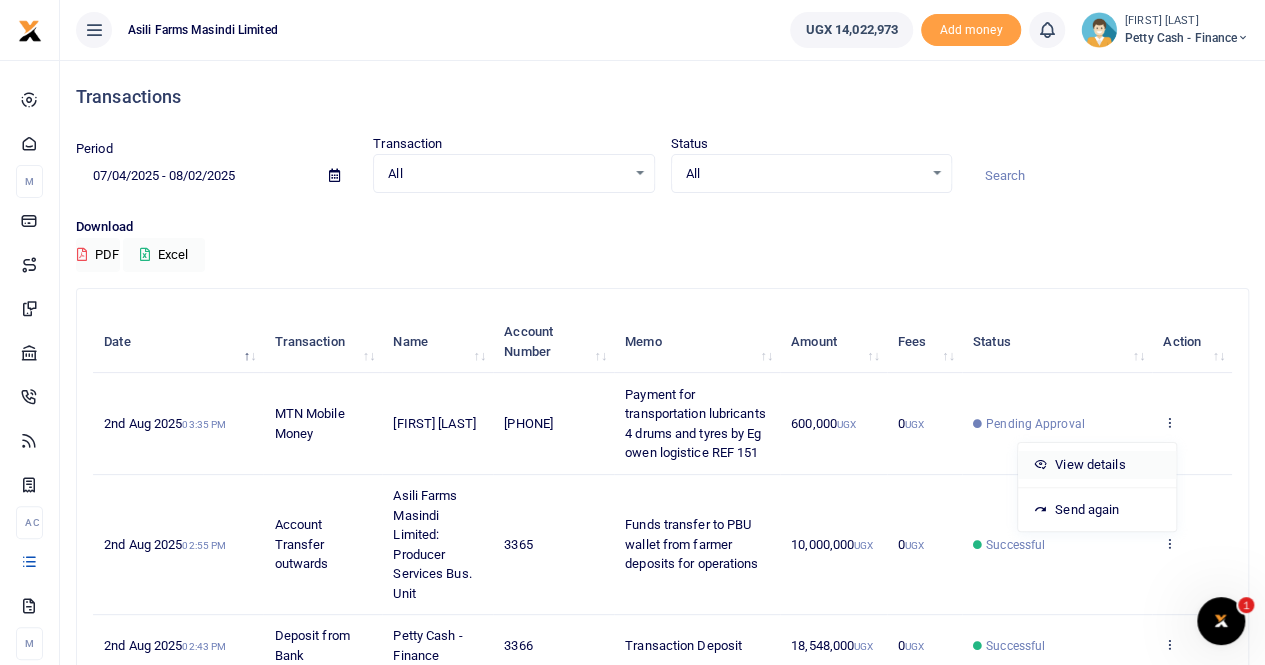 click on "View details" at bounding box center [1097, 465] 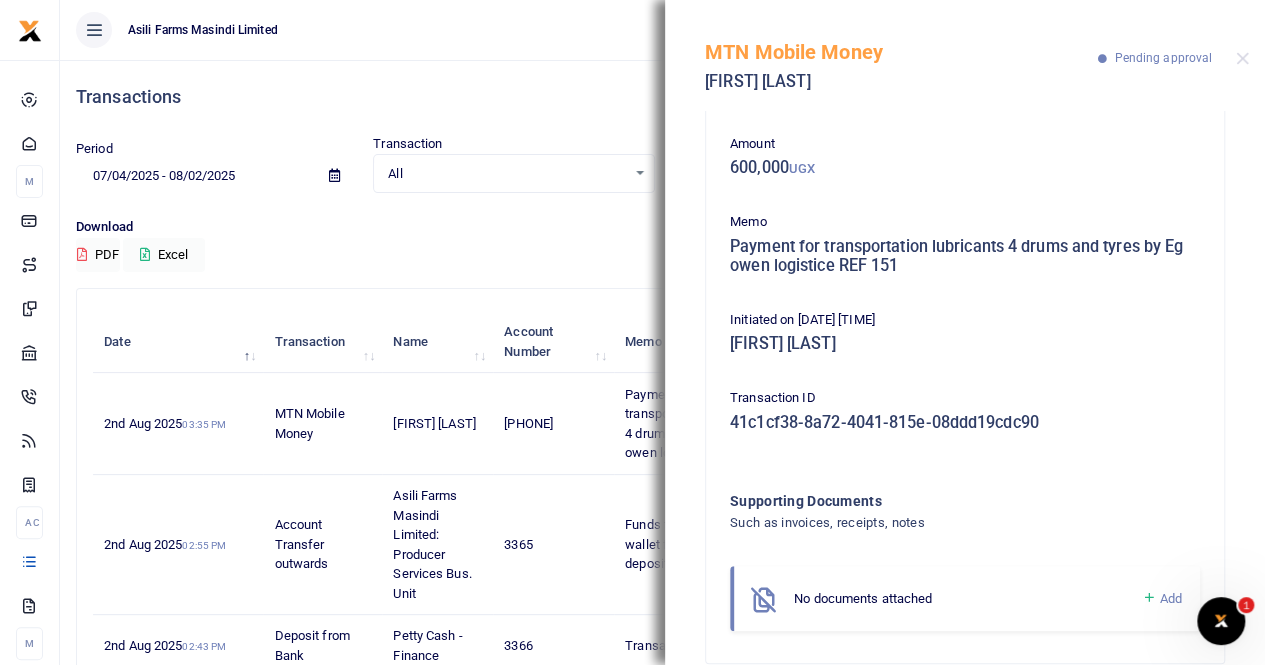 scroll, scrollTop: 114, scrollLeft: 0, axis: vertical 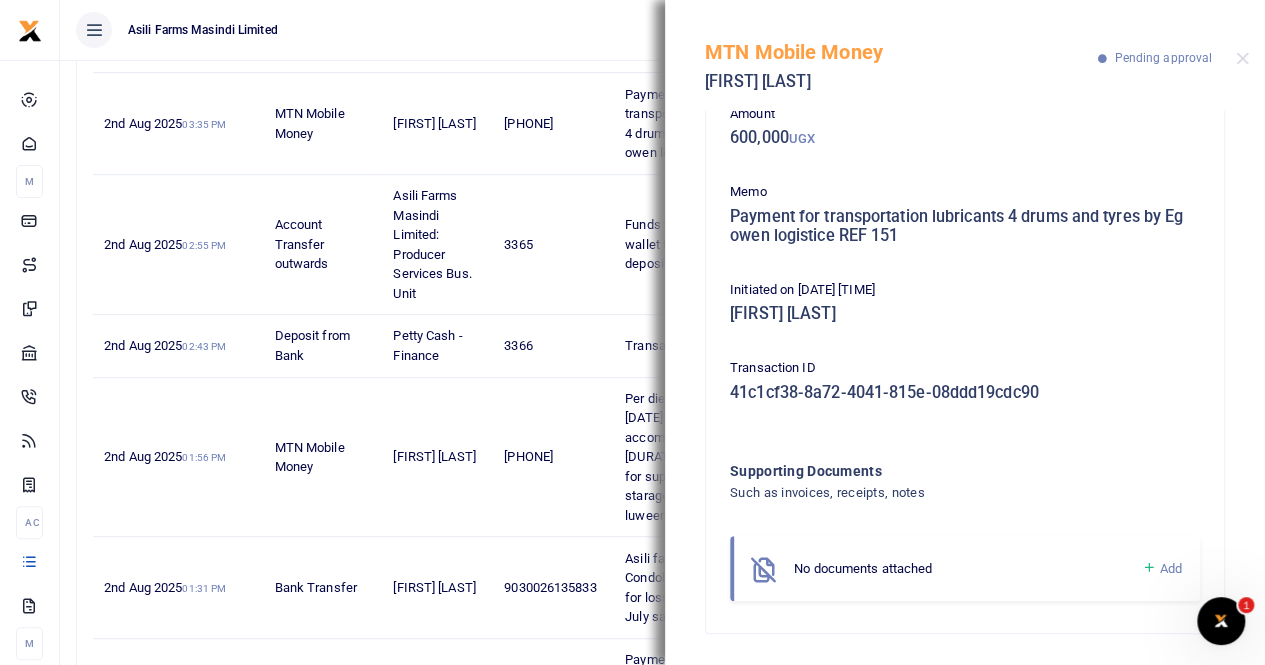 click on "Add" at bounding box center (1171, 568) 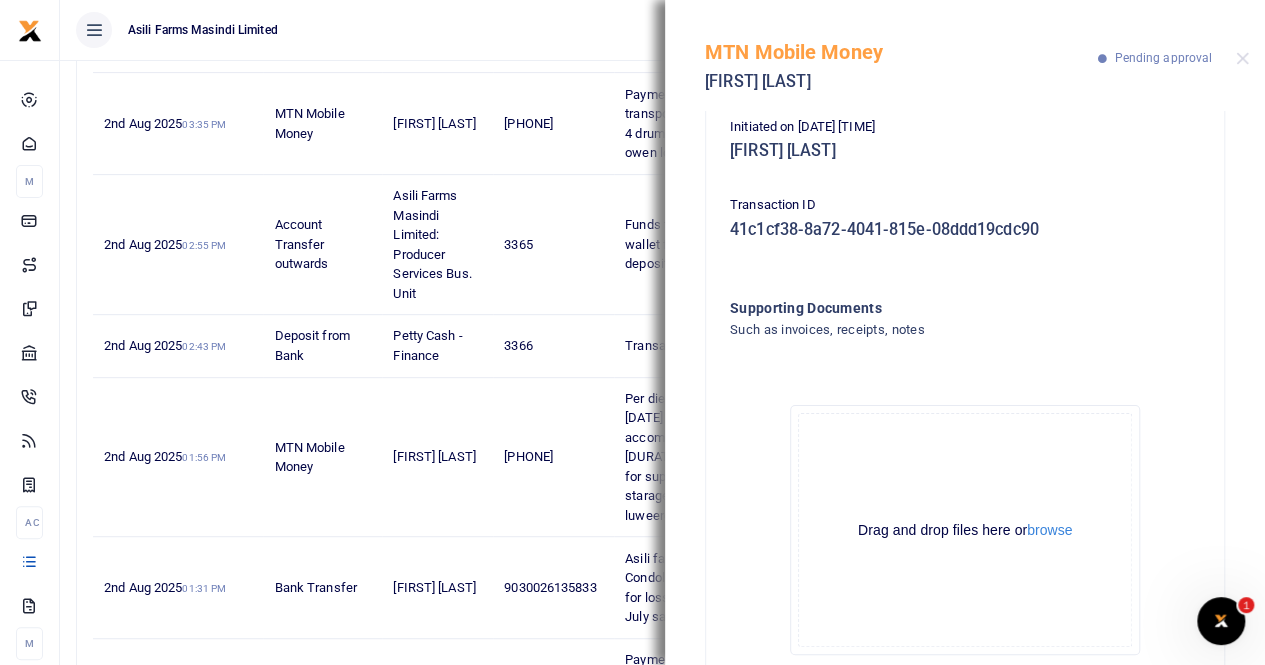 scroll, scrollTop: 339, scrollLeft: 0, axis: vertical 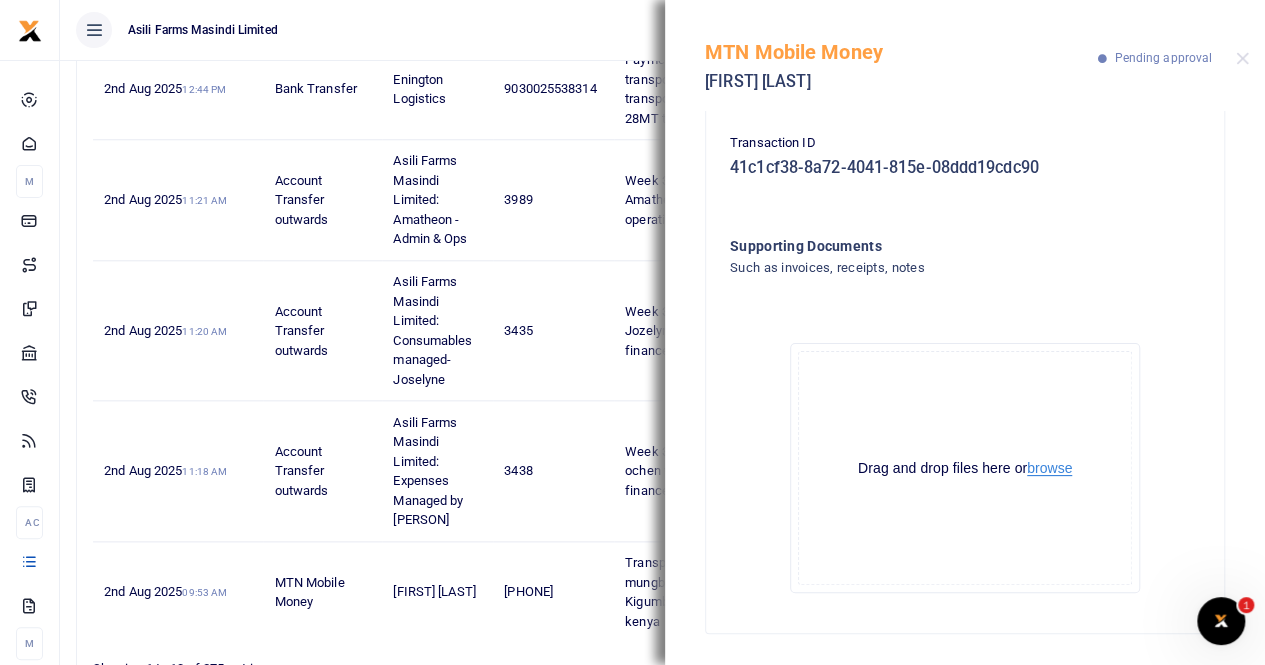 click on "browse" at bounding box center [1049, 468] 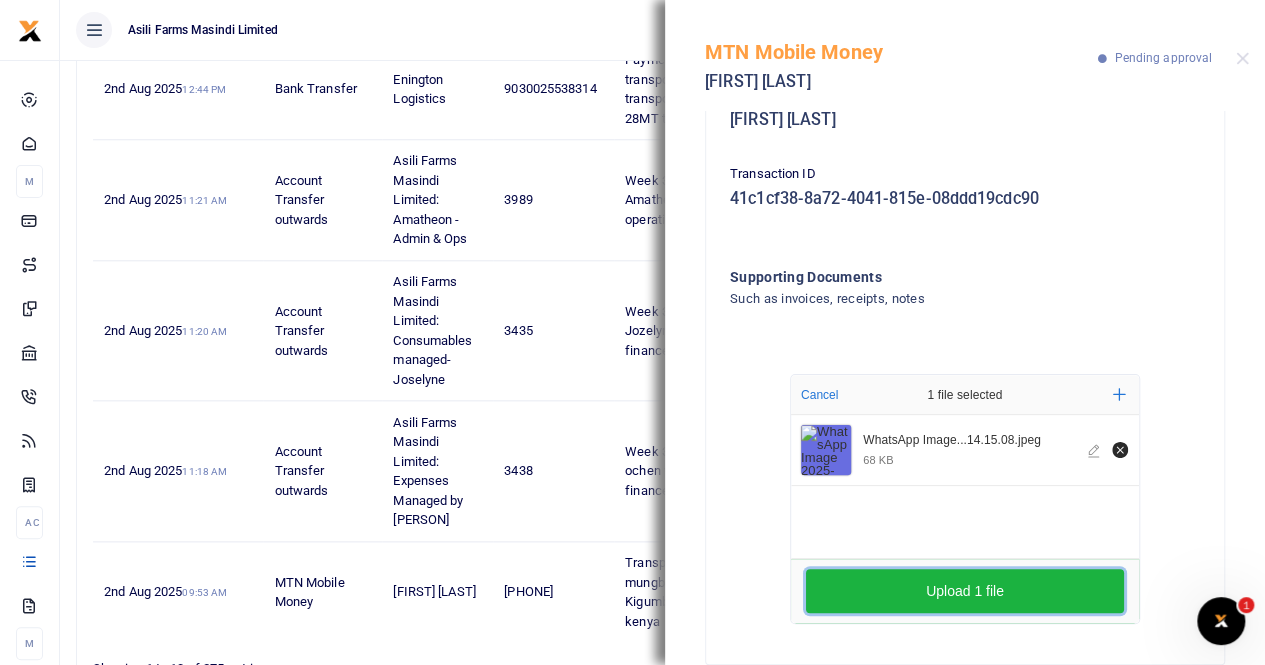 scroll, scrollTop: 339, scrollLeft: 0, axis: vertical 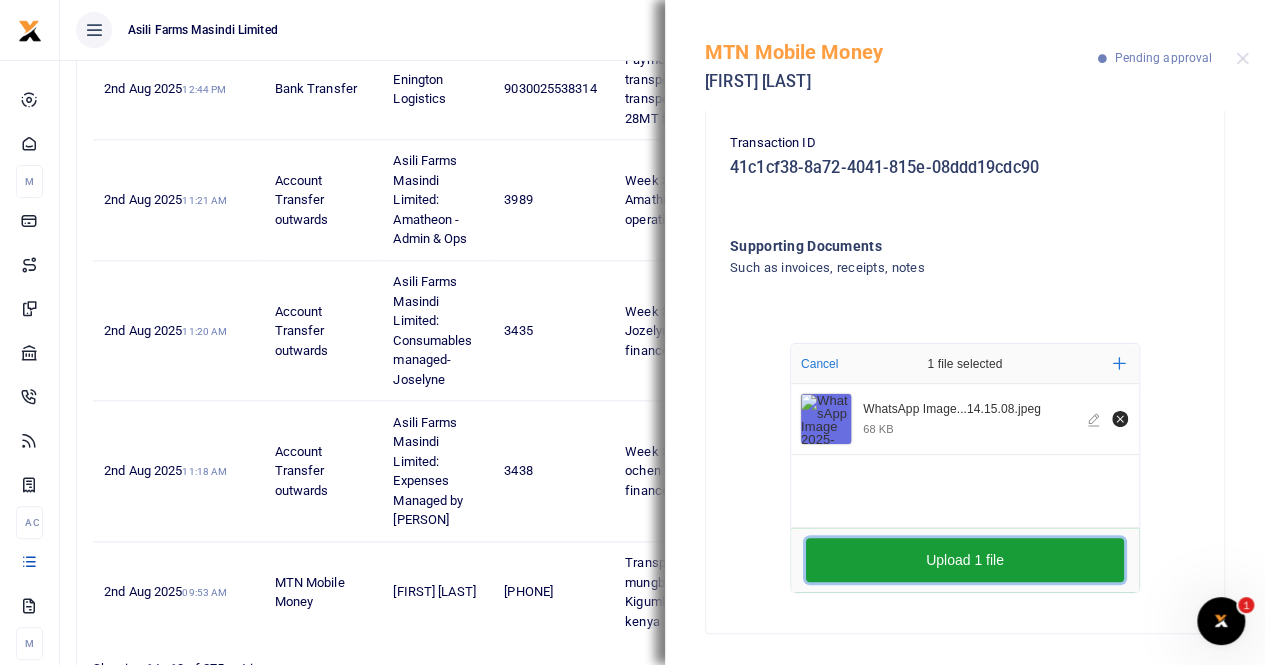 click on "Upload 1 file" at bounding box center [965, 560] 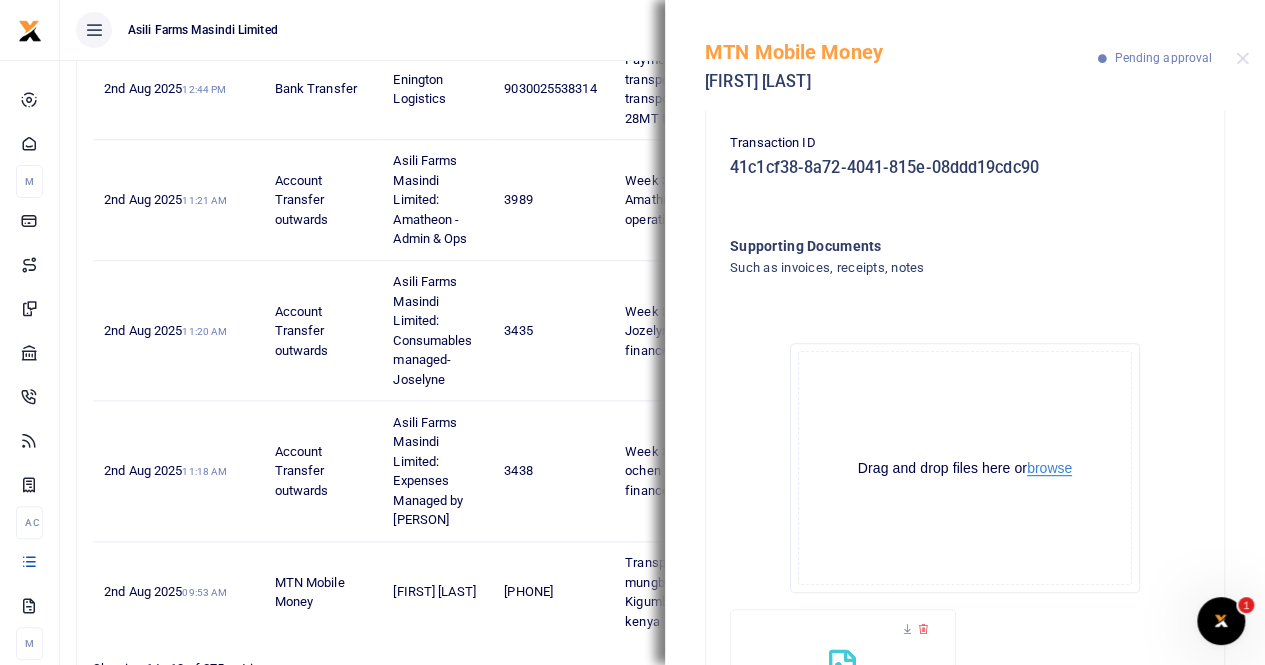 scroll, scrollTop: 128, scrollLeft: 0, axis: vertical 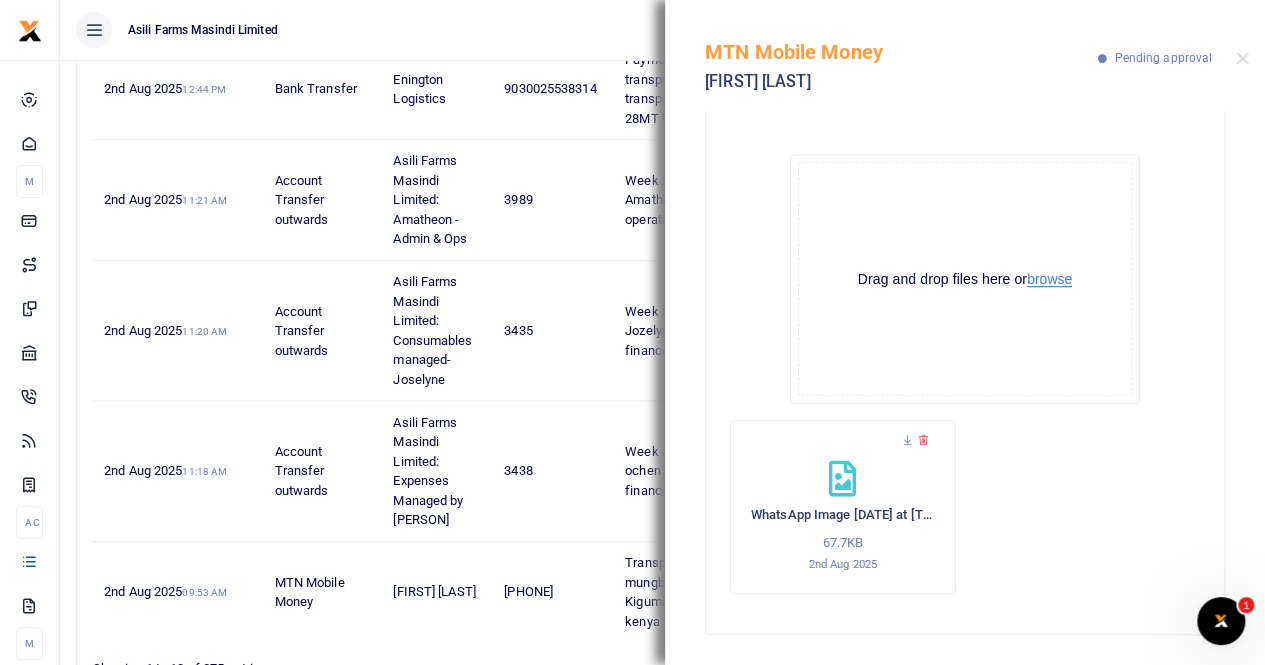 click on "browse" at bounding box center [1049, 279] 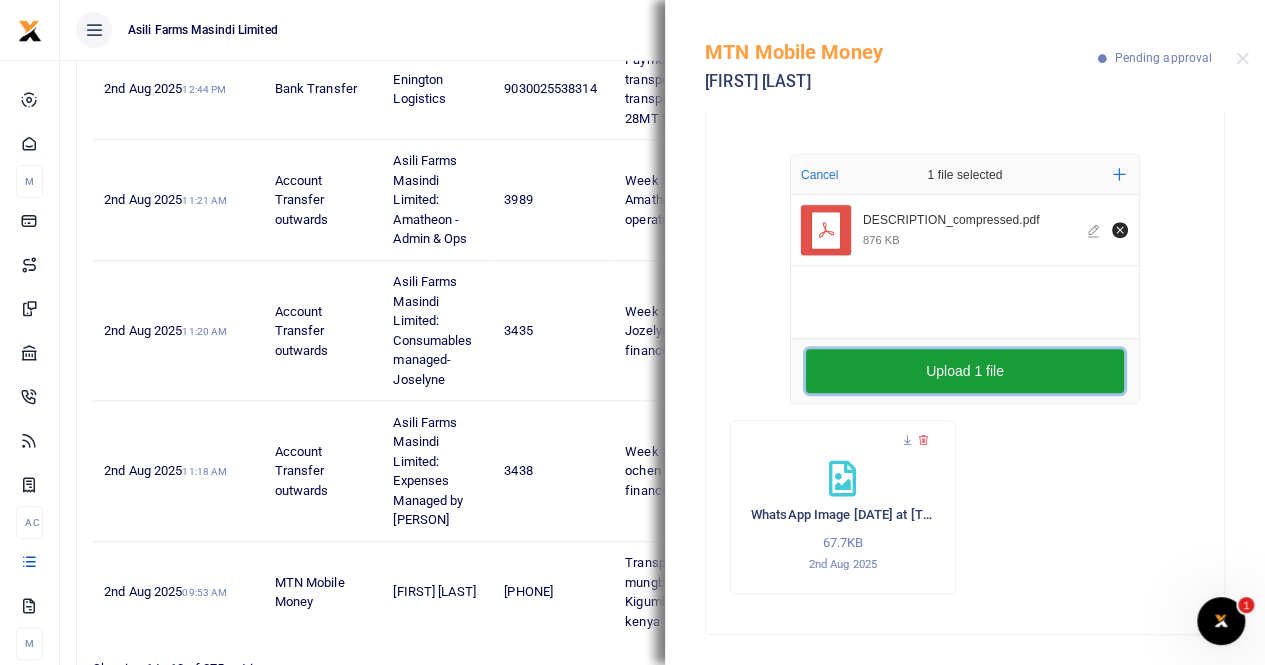 click on "Upload 1 file" at bounding box center (965, 371) 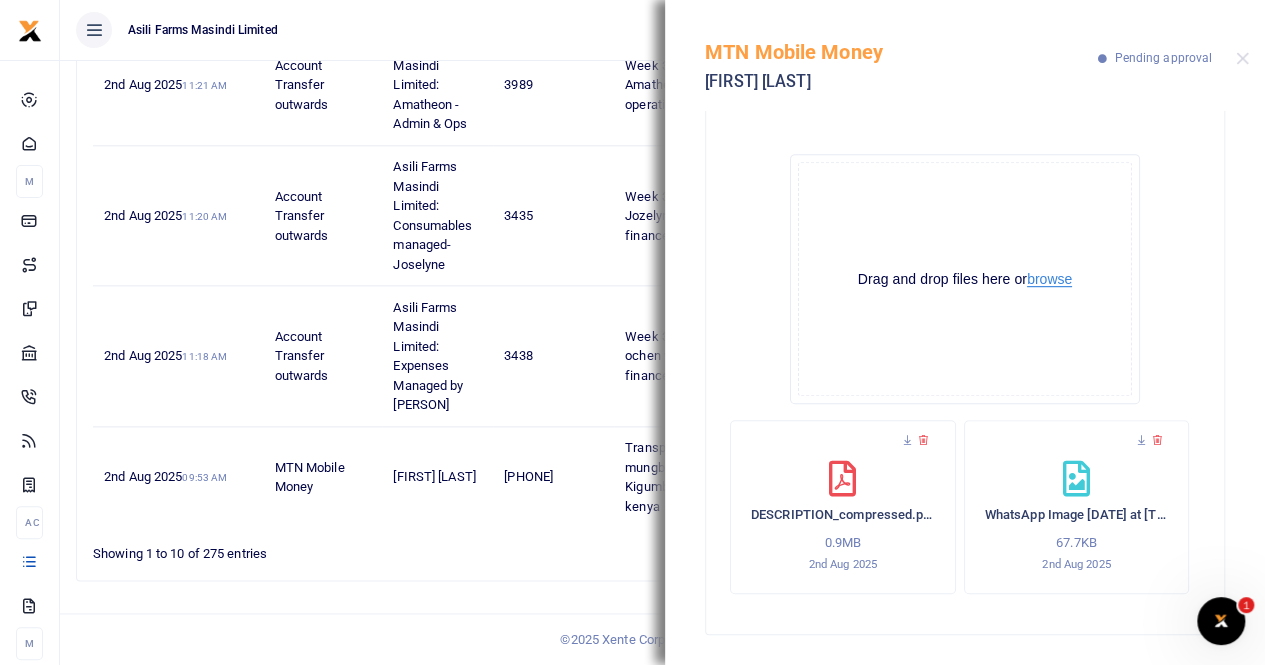 scroll, scrollTop: 1068, scrollLeft: 0, axis: vertical 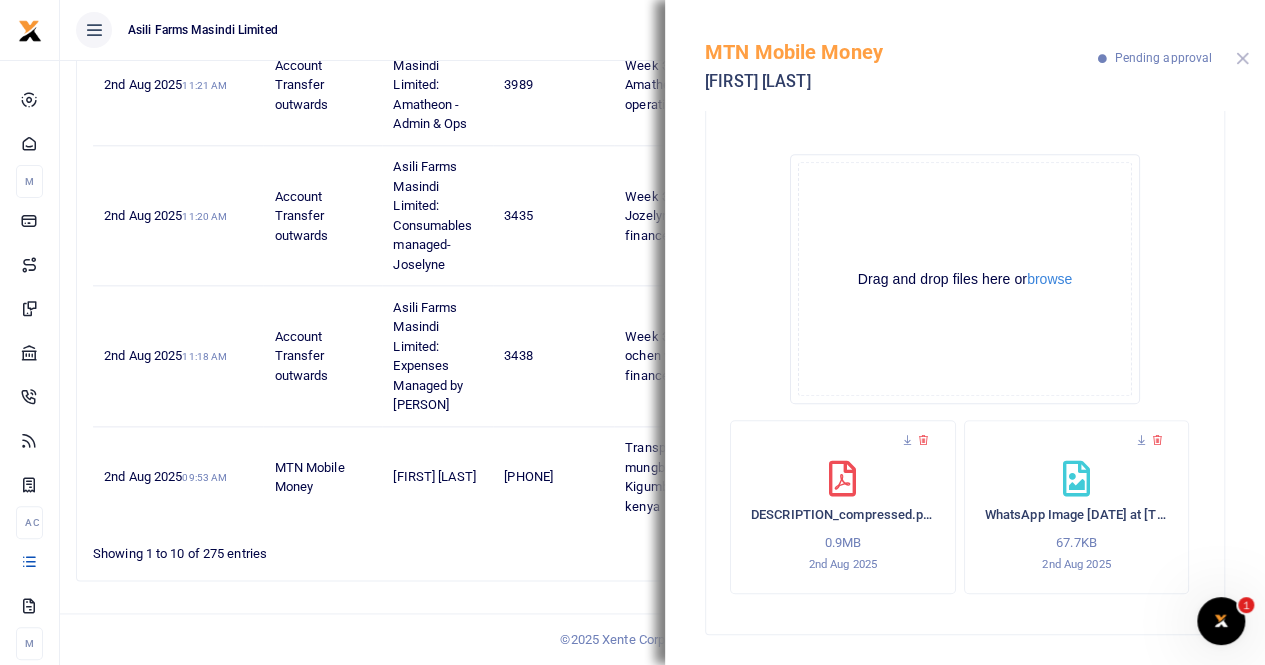 click at bounding box center [1242, 58] 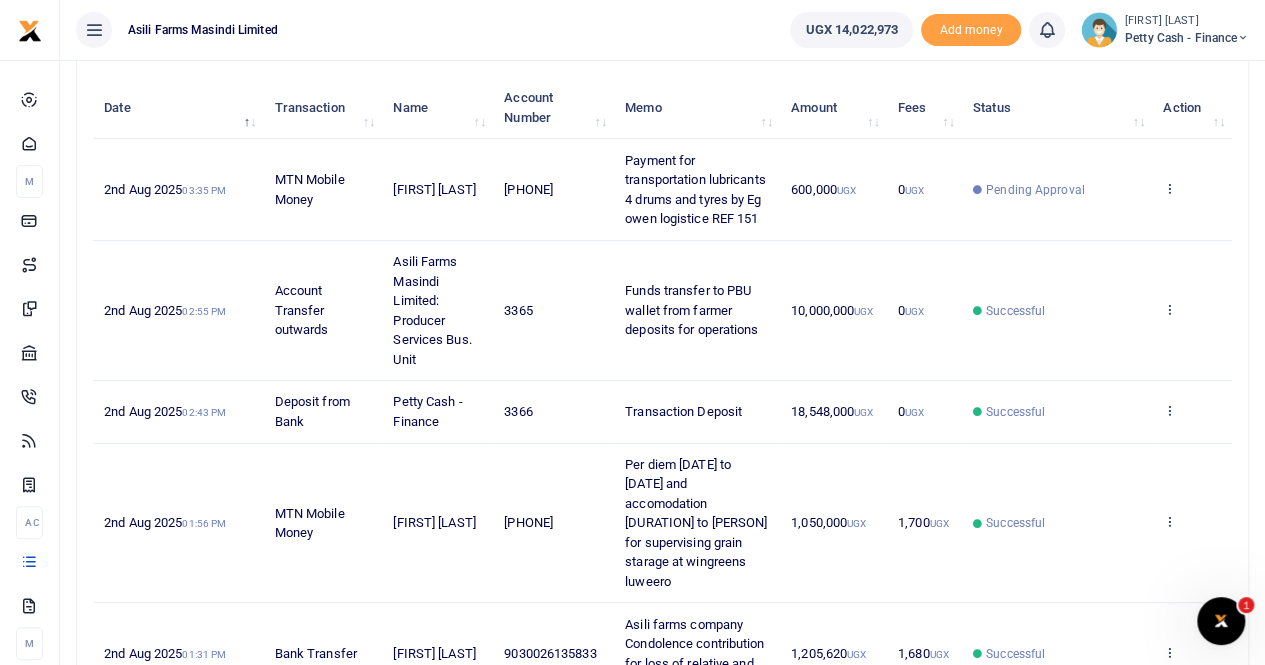 scroll, scrollTop: 168, scrollLeft: 0, axis: vertical 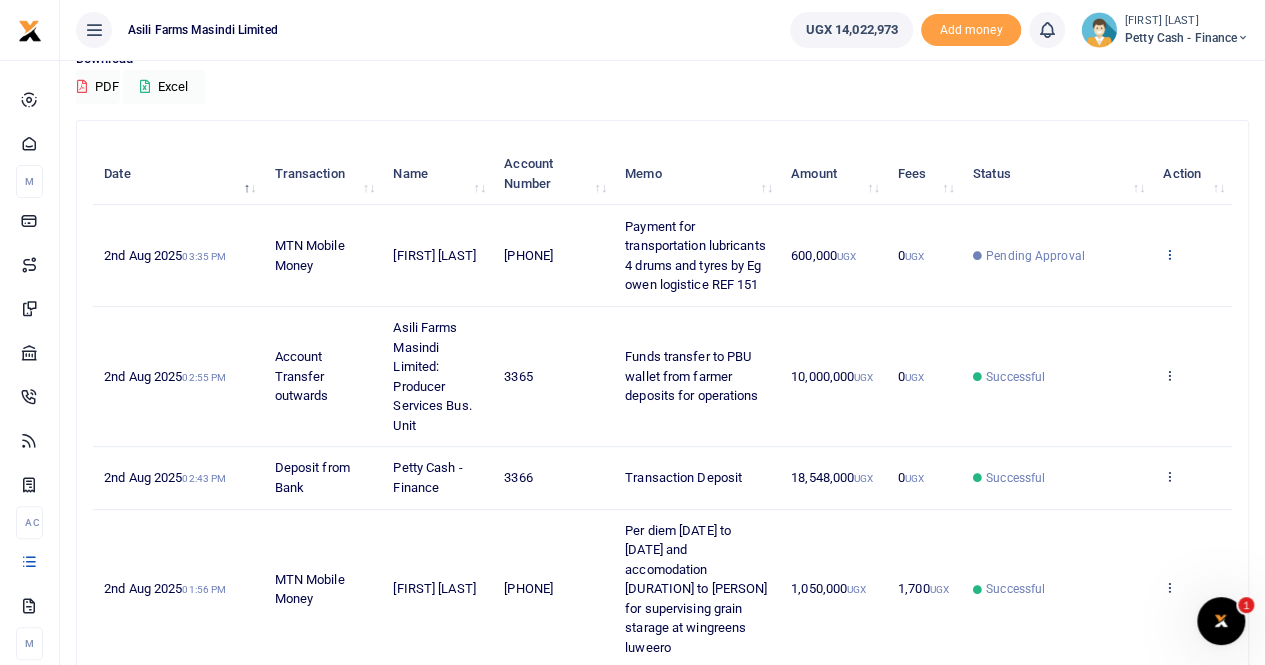 click at bounding box center [1169, 254] 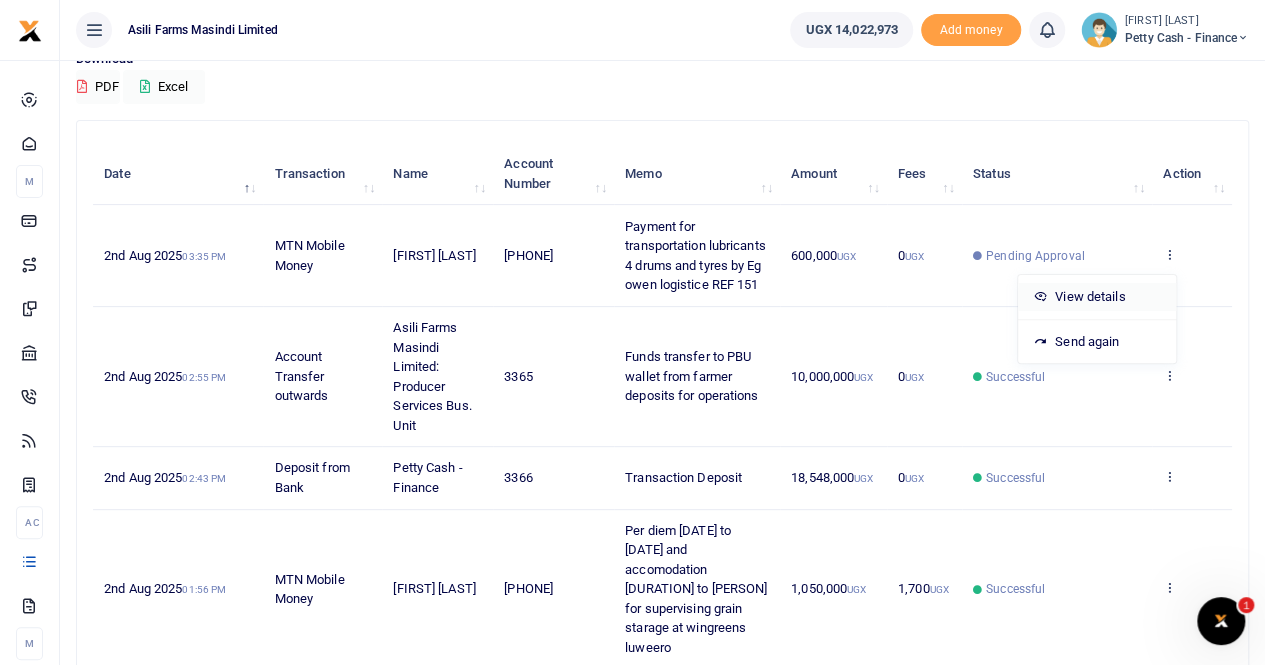 click on "View details" at bounding box center [1097, 297] 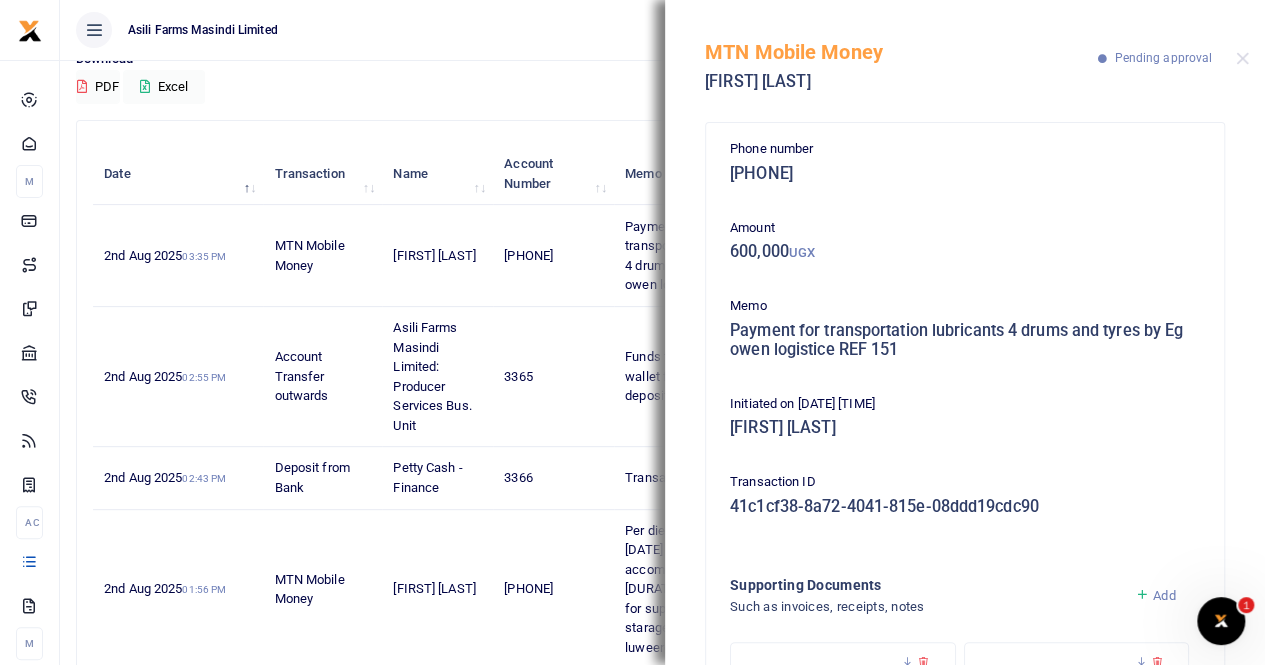 scroll, scrollTop: 198, scrollLeft: 0, axis: vertical 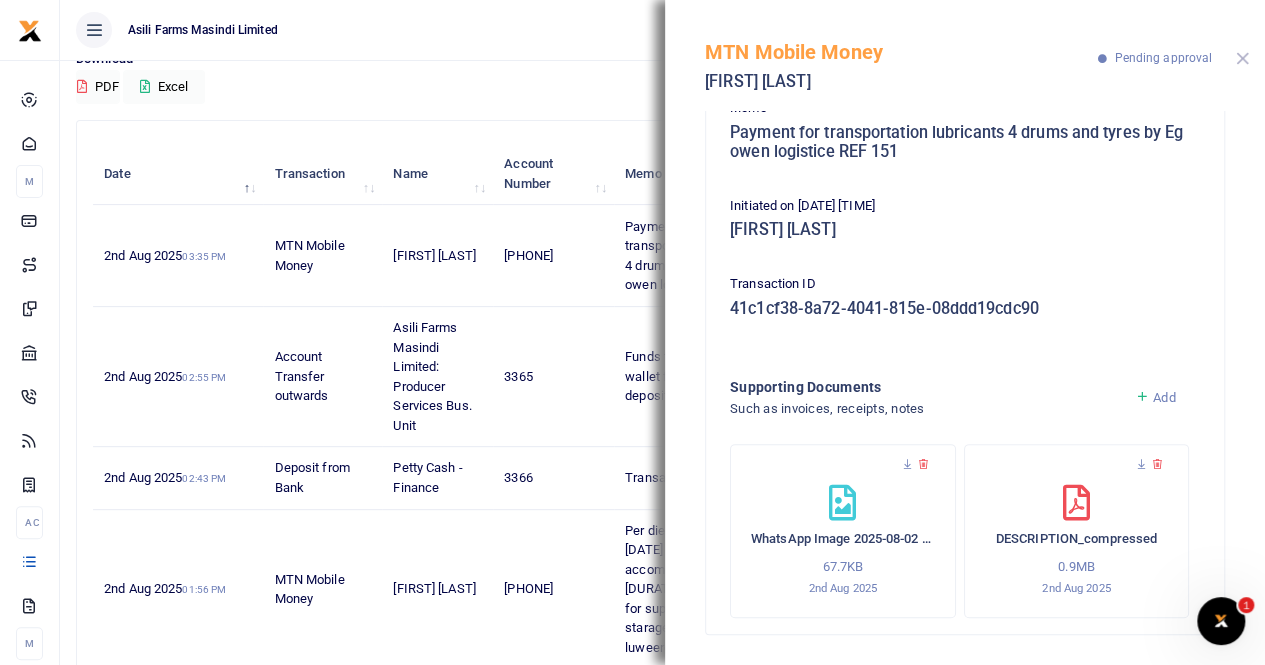 click at bounding box center (1242, 58) 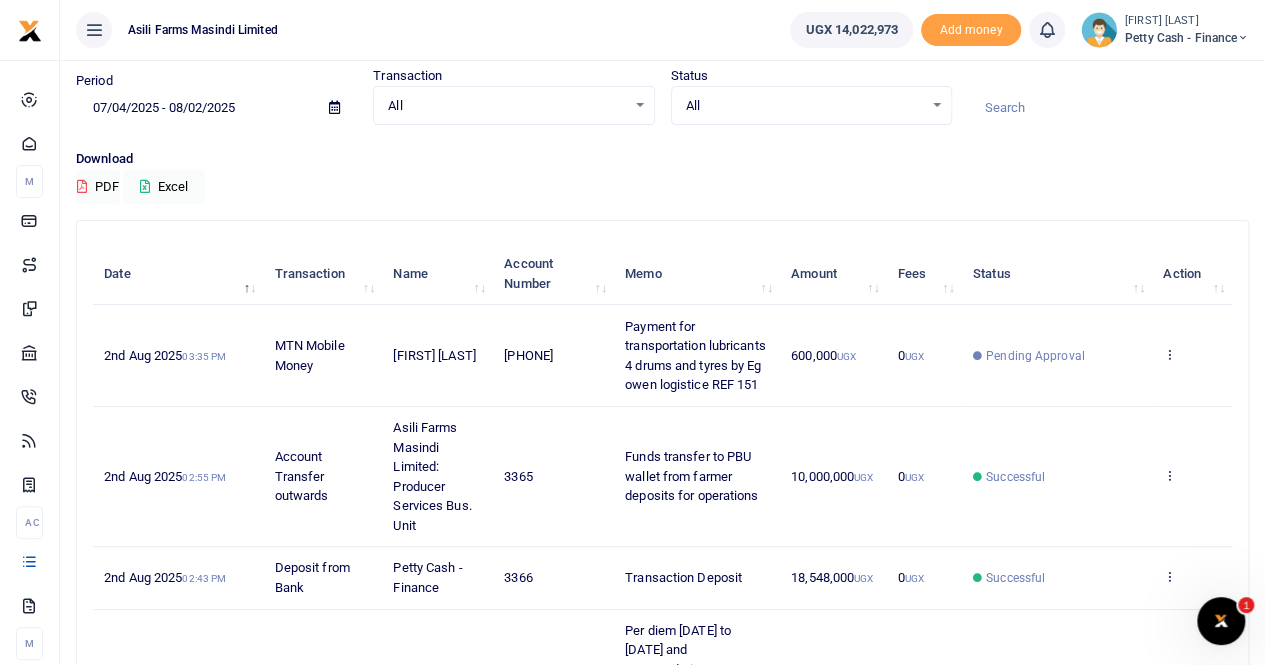 scroll, scrollTop: 0, scrollLeft: 0, axis: both 